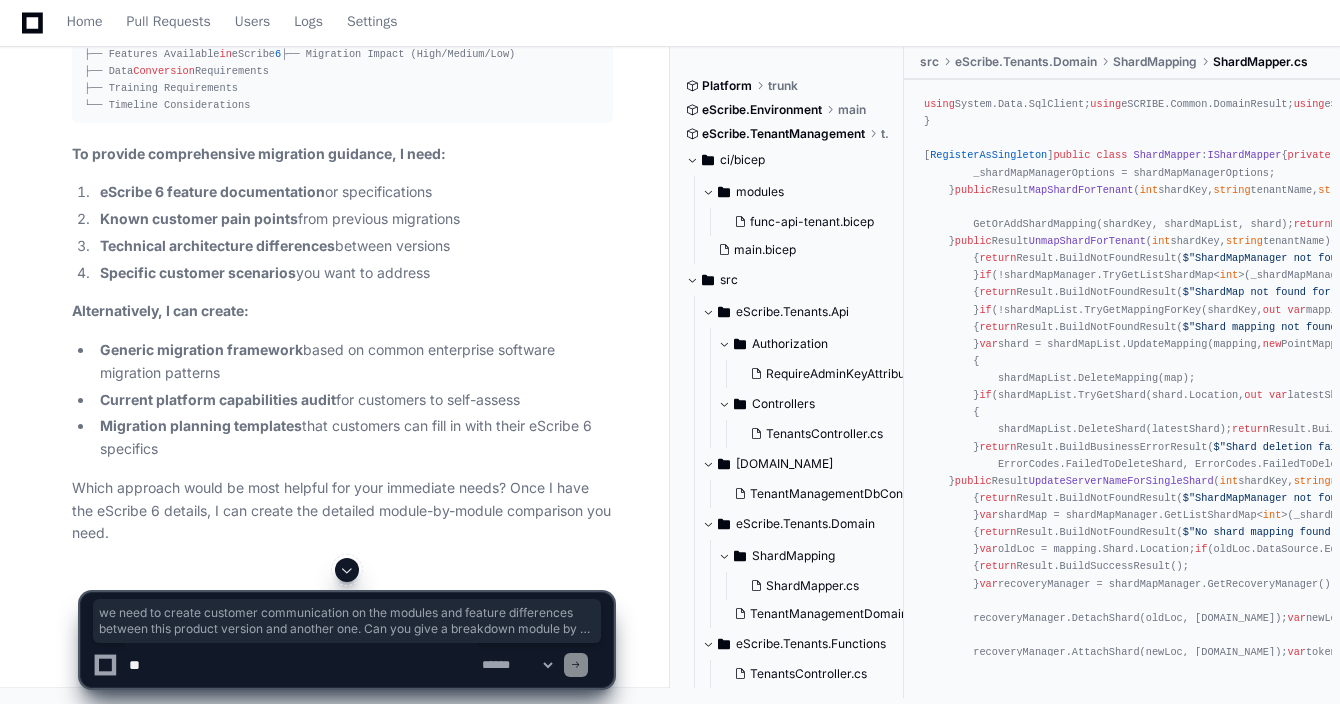scroll, scrollTop: 25210, scrollLeft: 0, axis: vertical 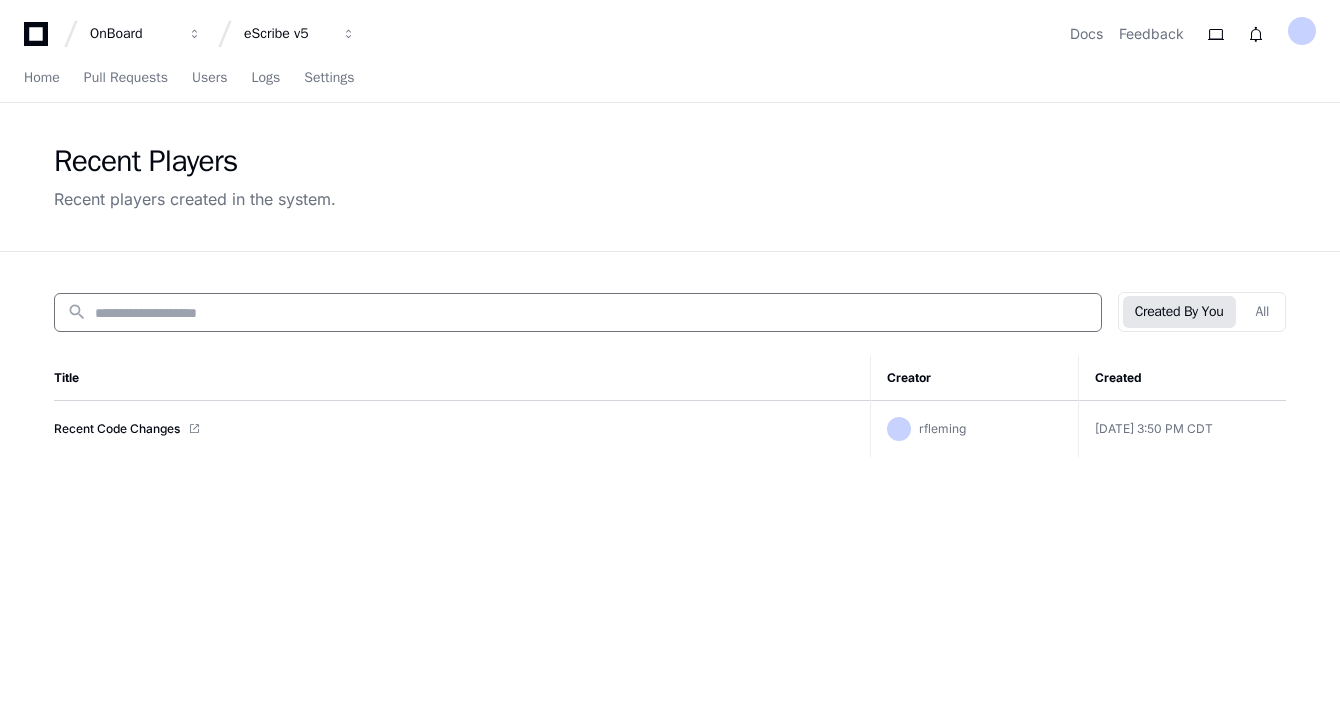 click at bounding box center (592, 313) 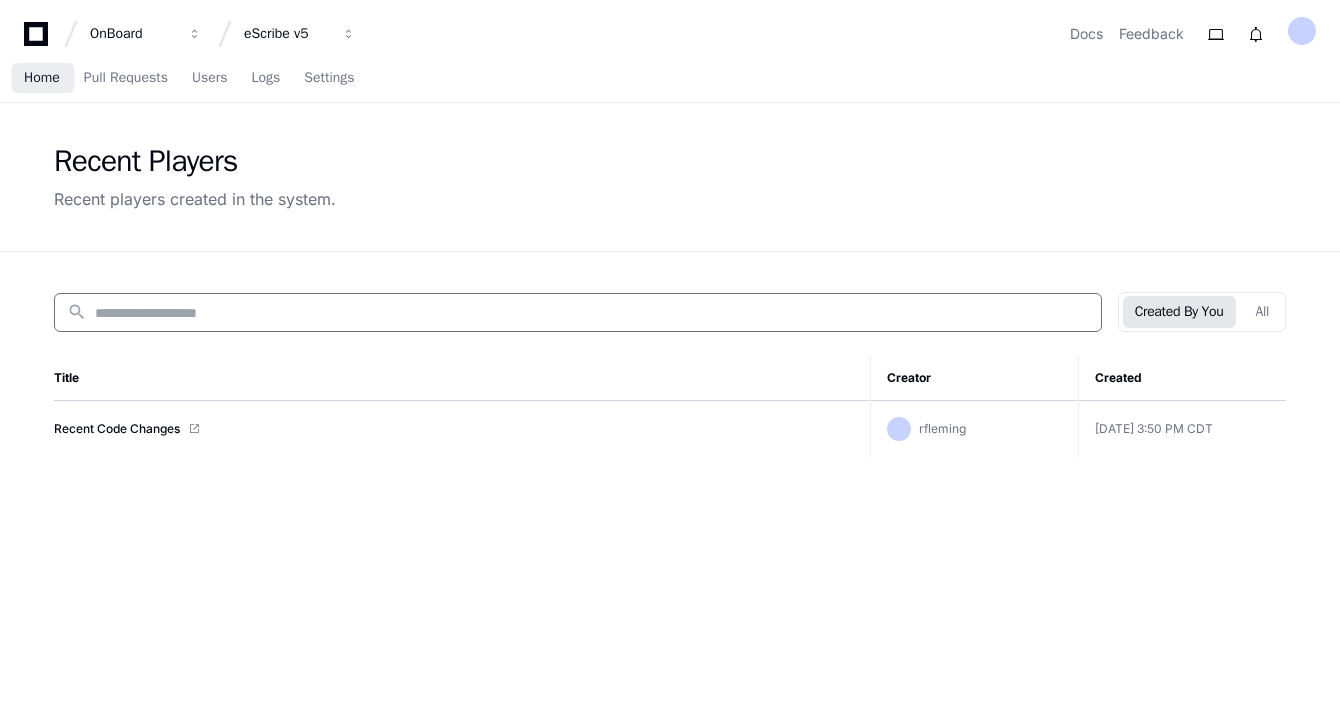click on "Home" at bounding box center [42, 78] 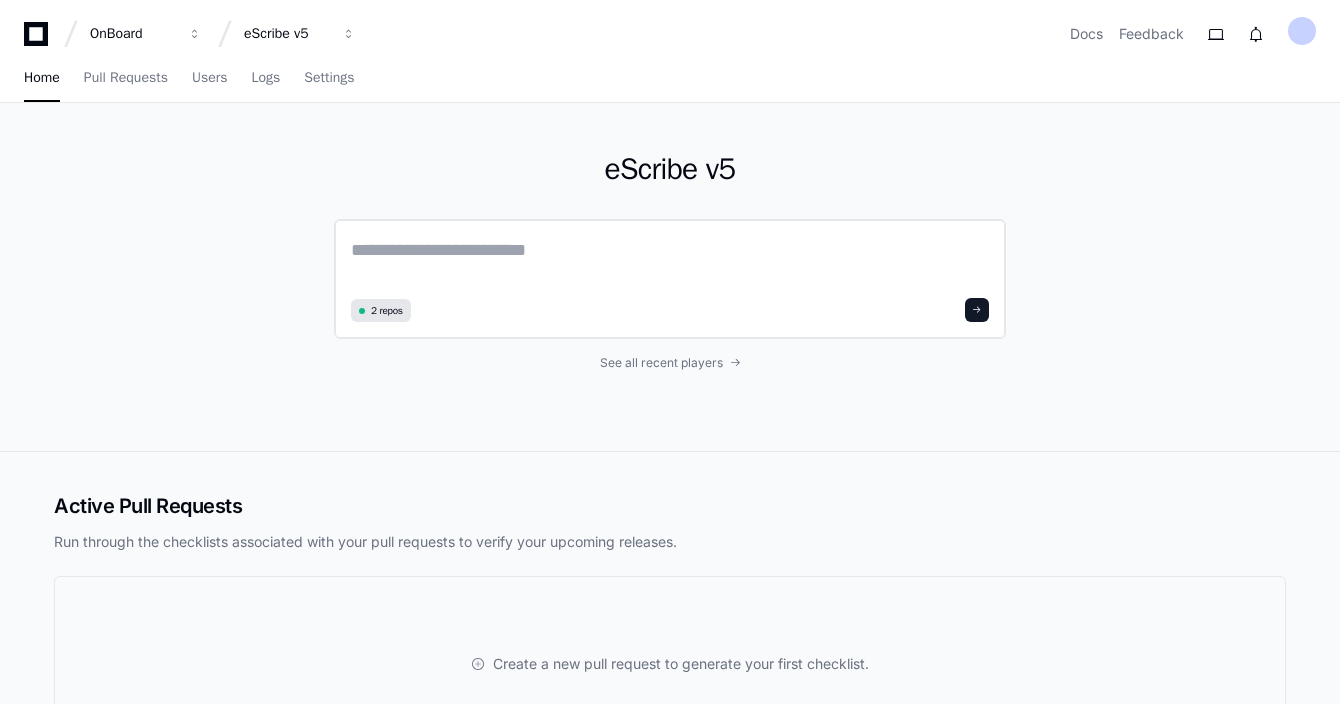 click 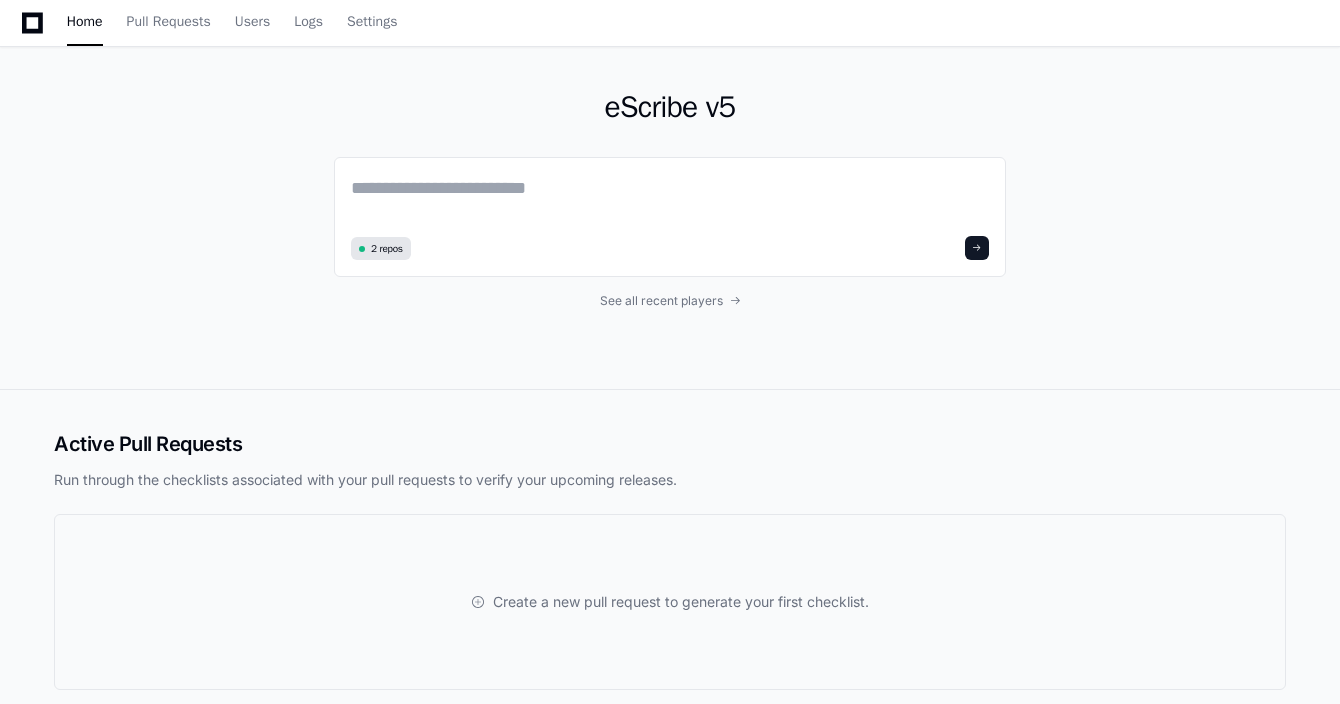 scroll, scrollTop: 0, scrollLeft: 0, axis: both 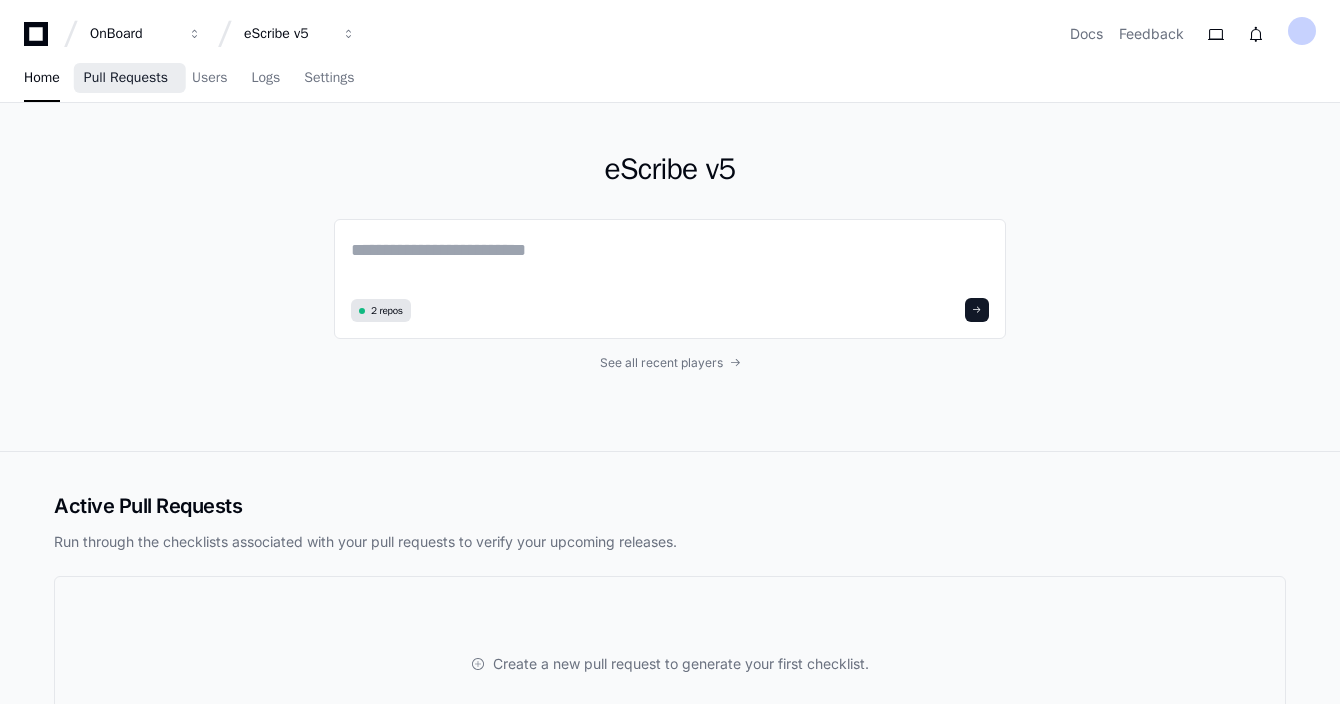 click on "Pull Requests" at bounding box center [126, 78] 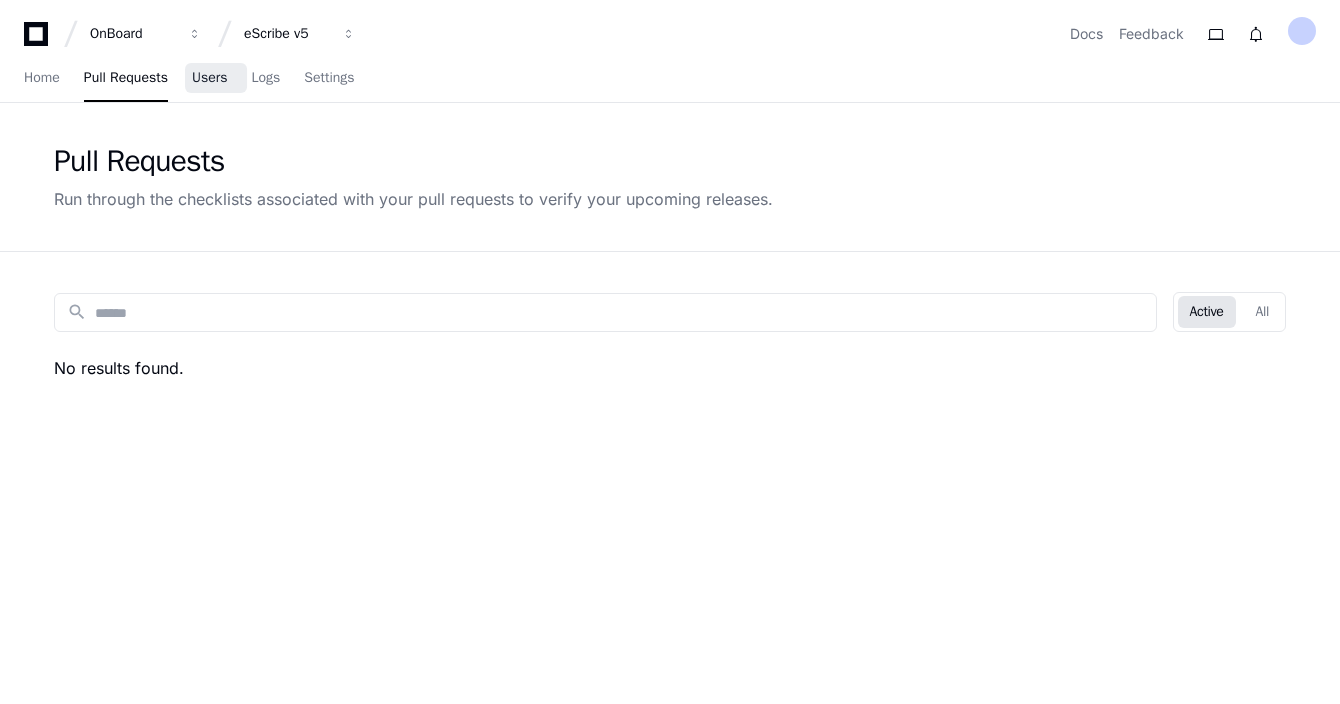 click on "Users" at bounding box center [210, 78] 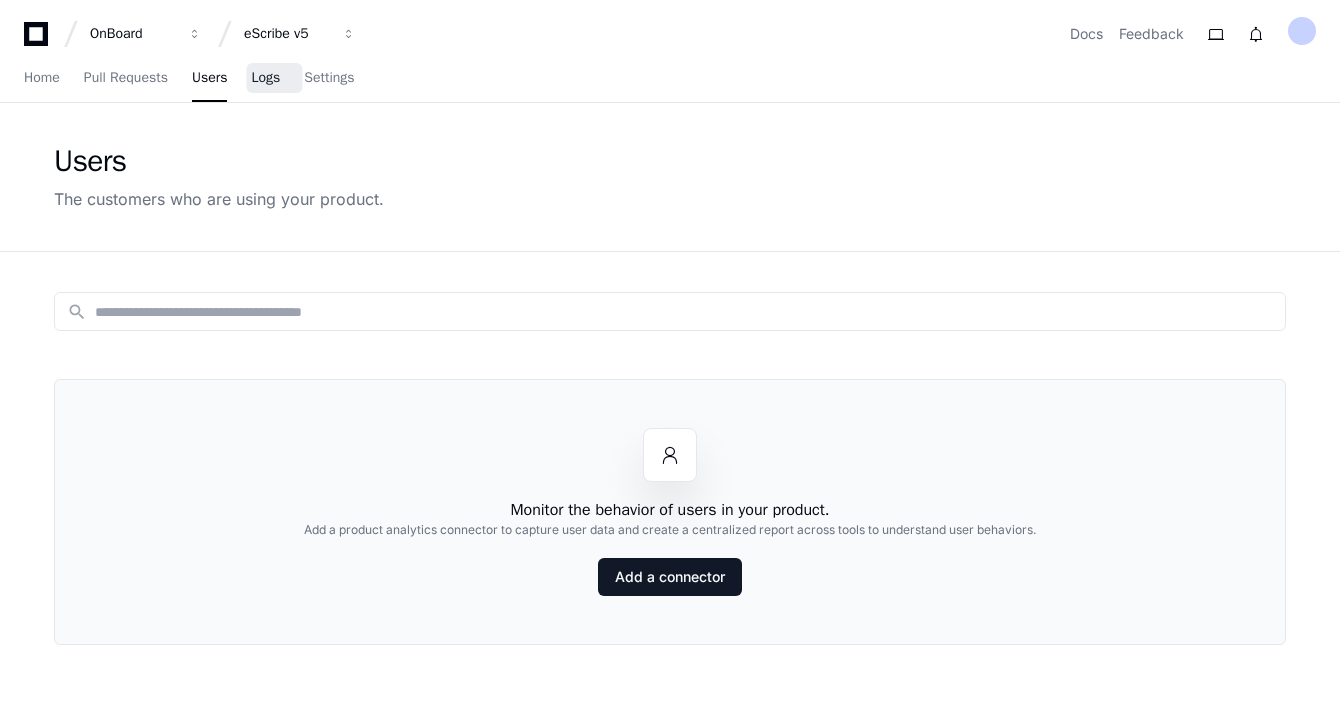 click on "Logs" at bounding box center [265, 78] 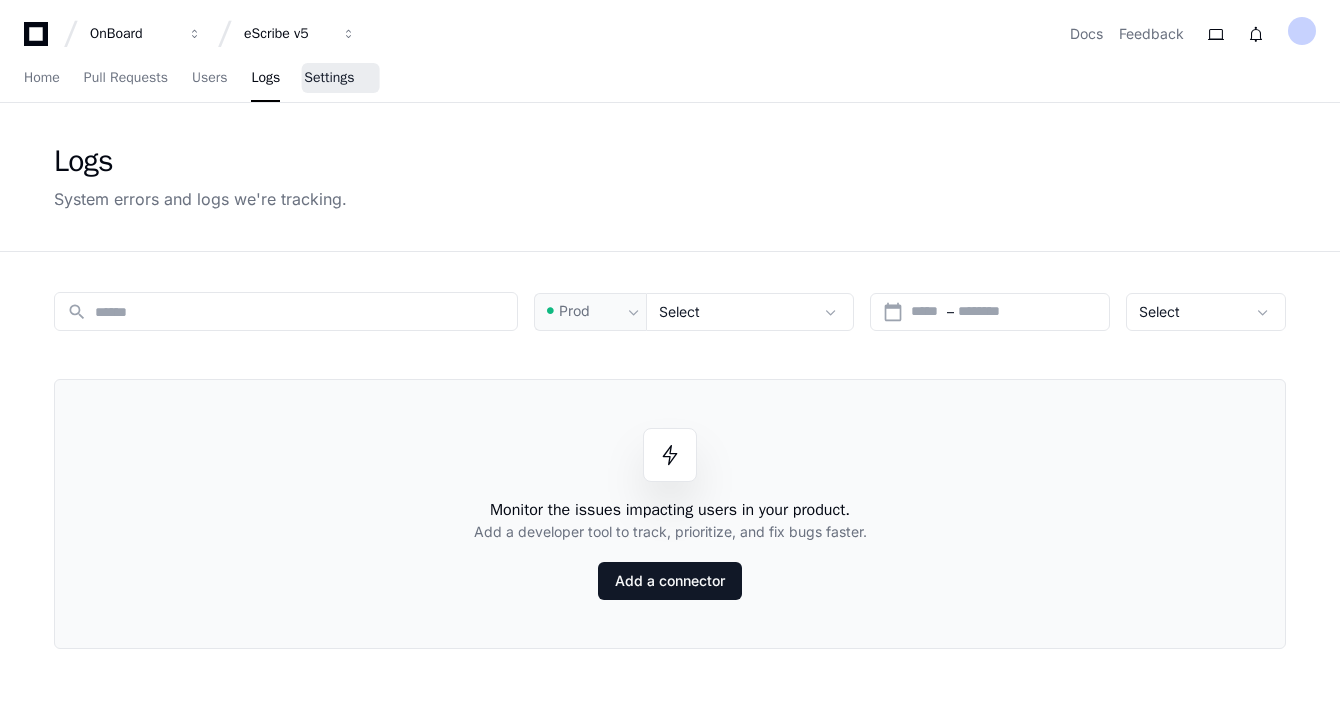 click on "Settings" at bounding box center (329, 78) 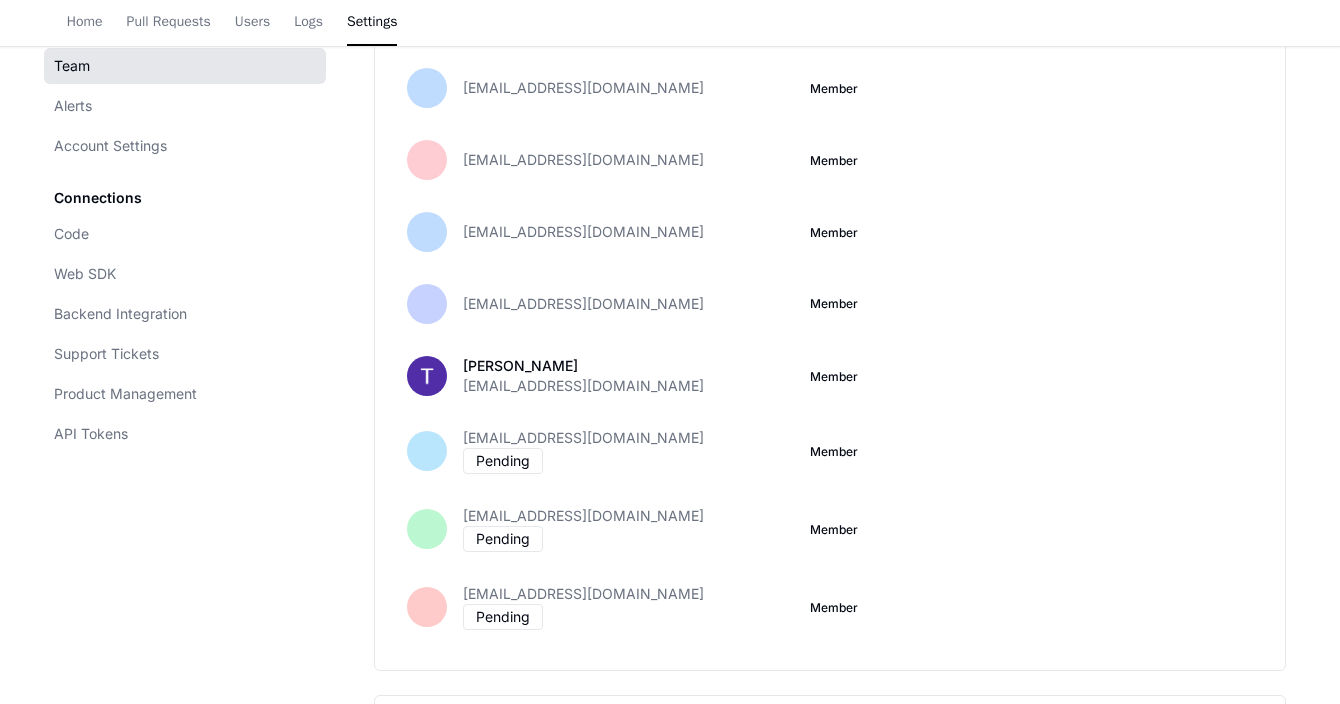 scroll, scrollTop: 484, scrollLeft: 0, axis: vertical 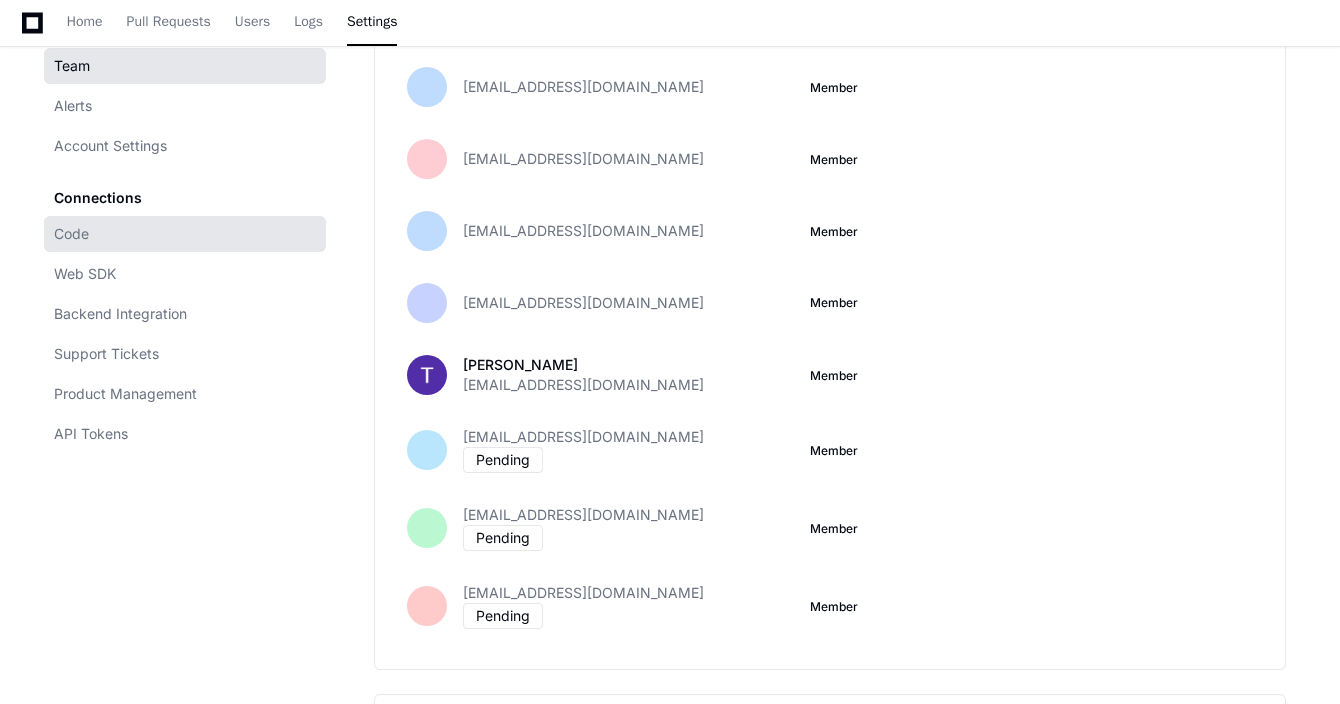 click on "Code" 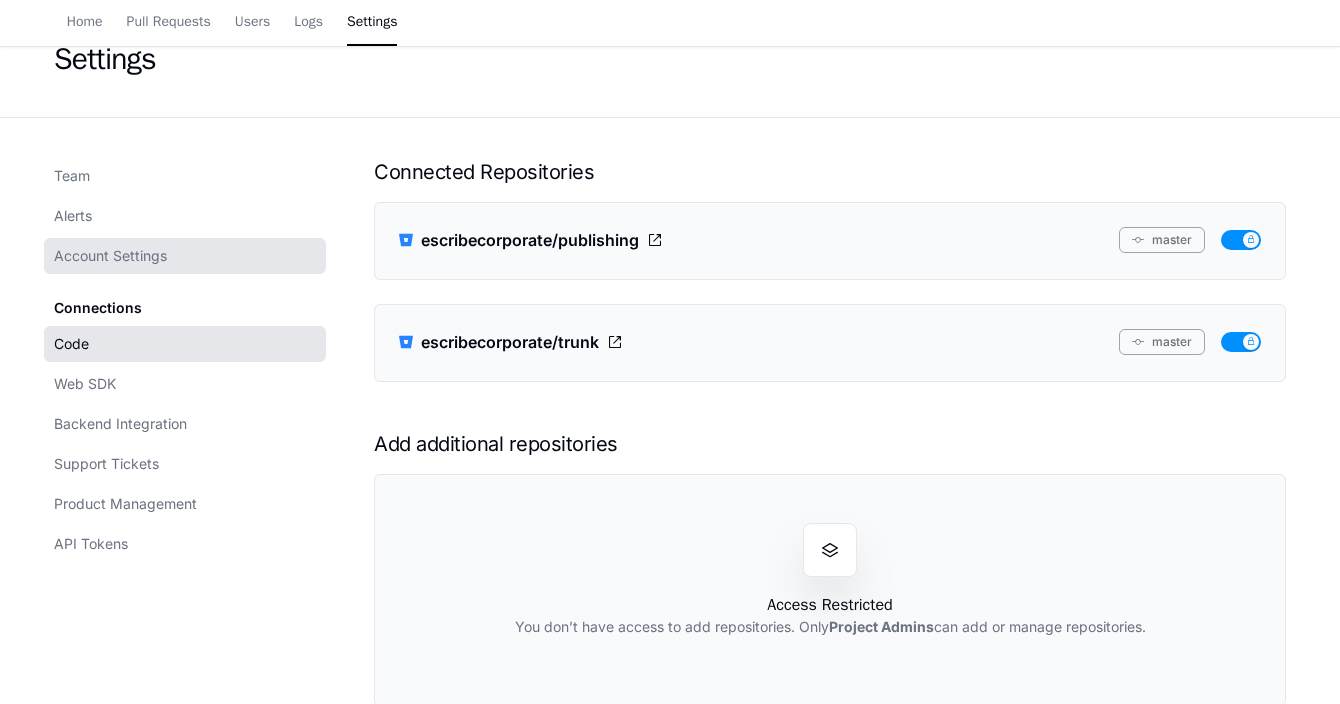 scroll, scrollTop: 110, scrollLeft: 0, axis: vertical 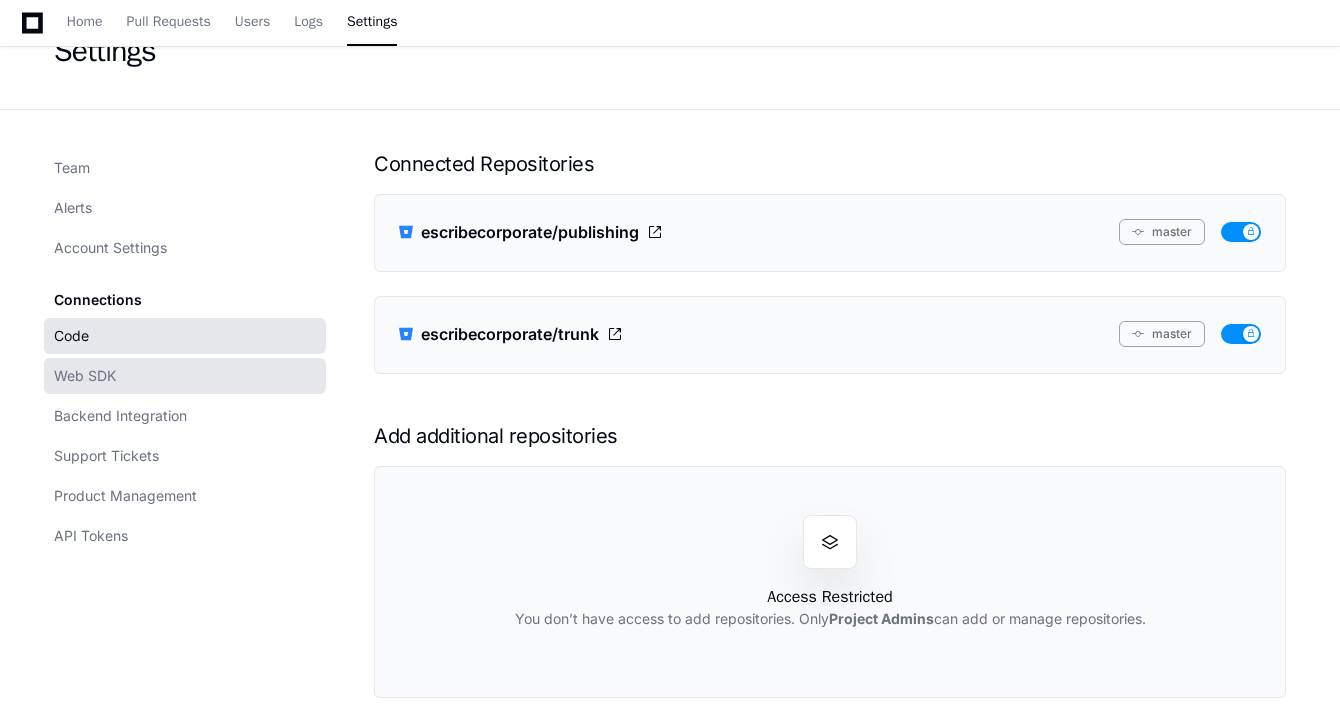 click on "Web SDK" 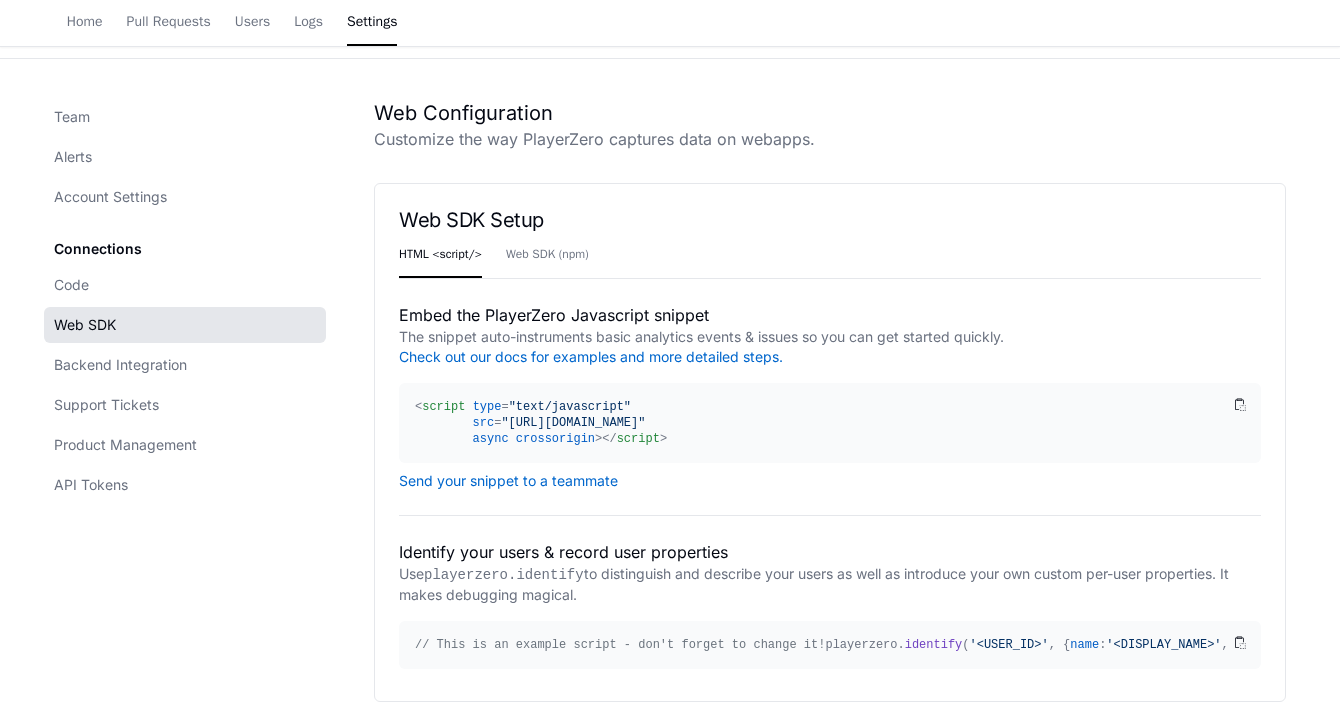 scroll, scrollTop: 291, scrollLeft: 0, axis: vertical 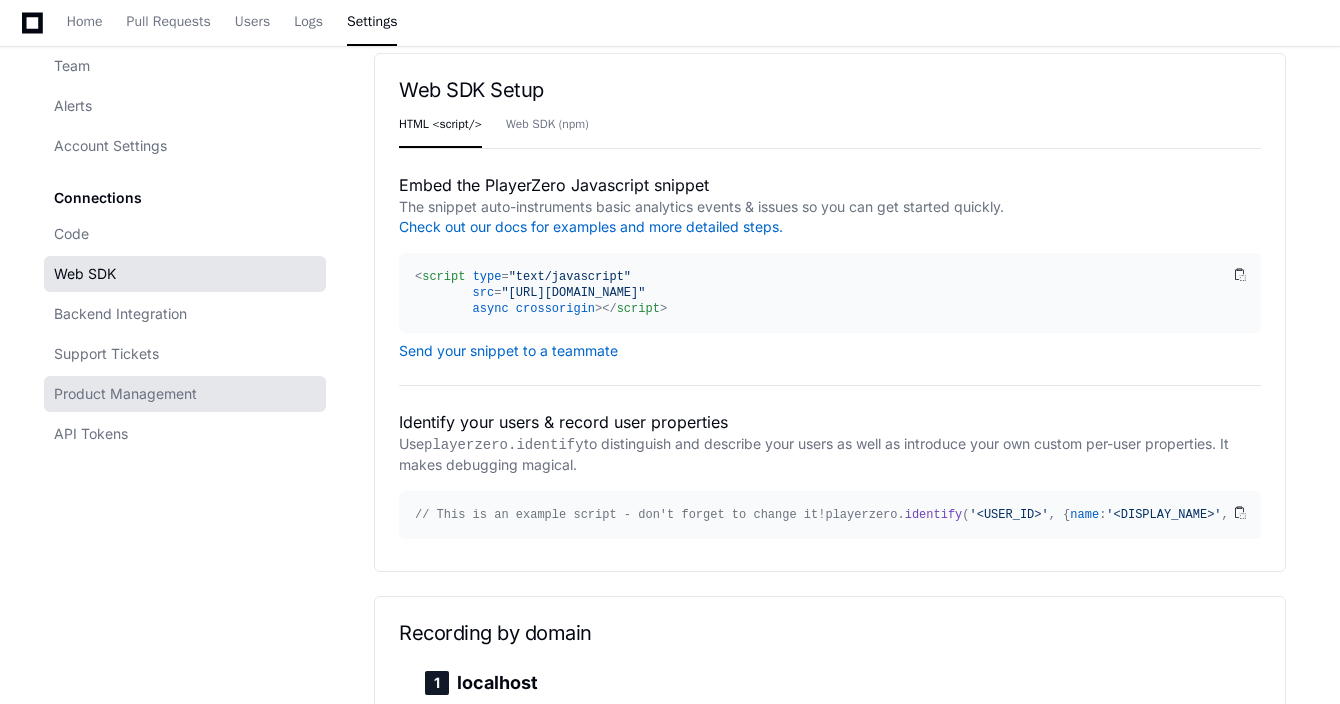 click on "Product Management" 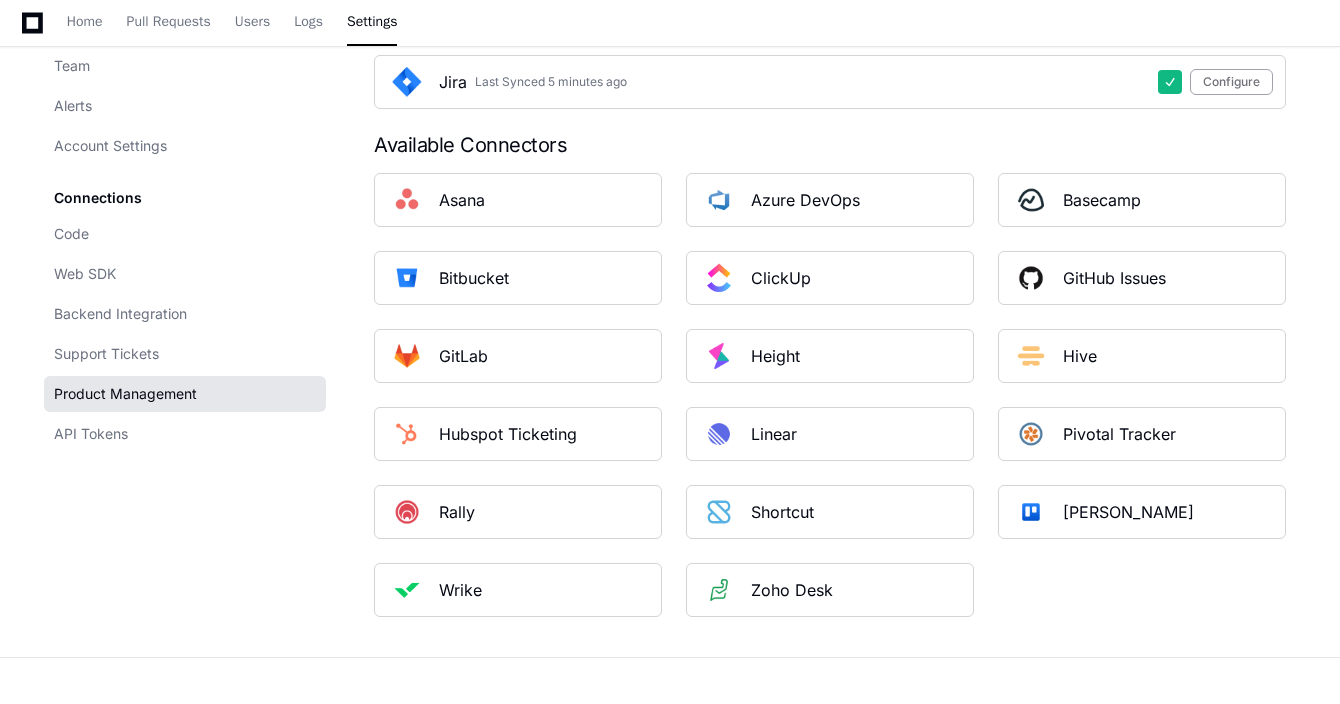 scroll, scrollTop: 266, scrollLeft: 0, axis: vertical 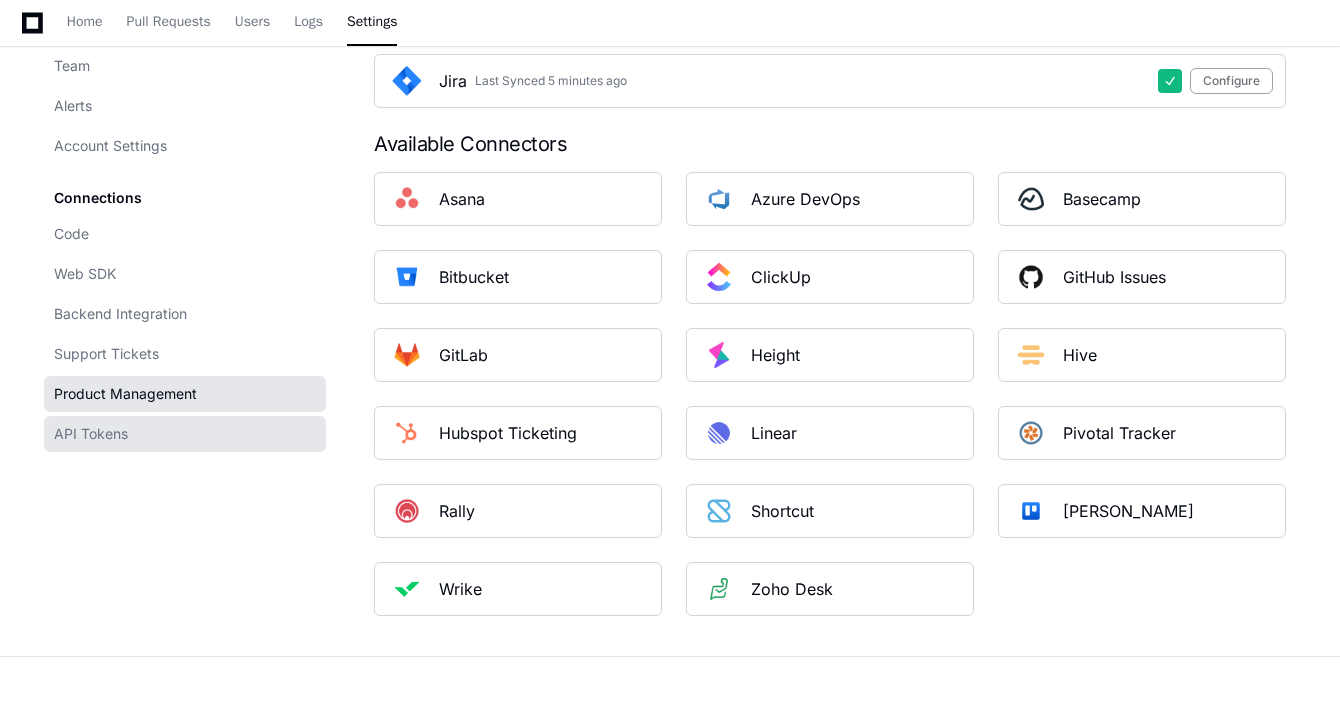 click on "API Tokens" 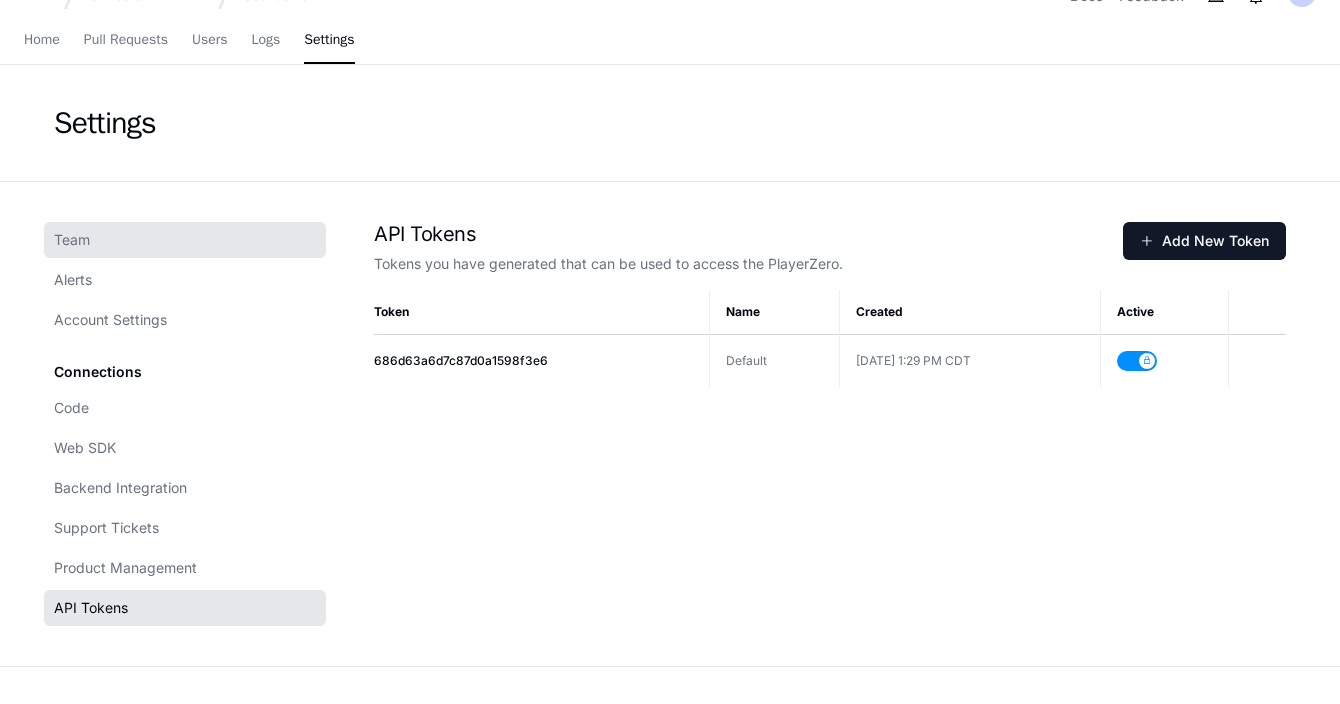 scroll, scrollTop: 0, scrollLeft: 0, axis: both 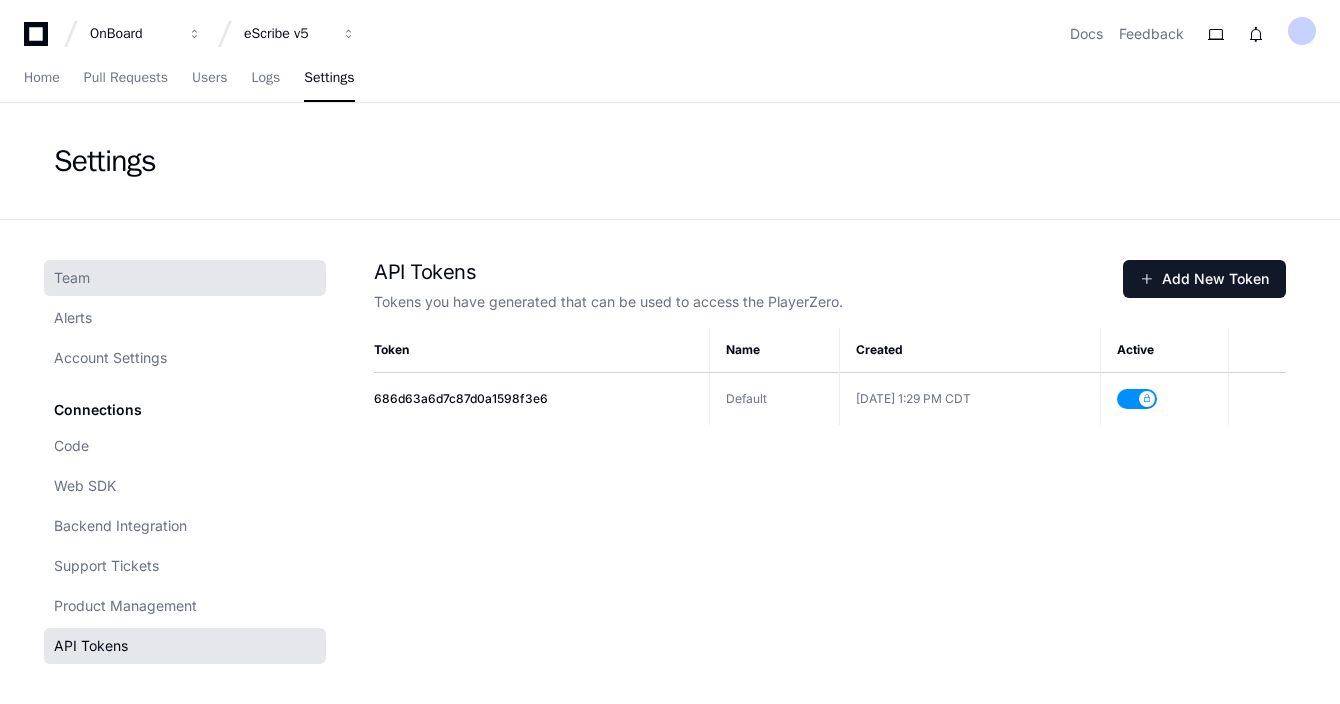 click on "Team" 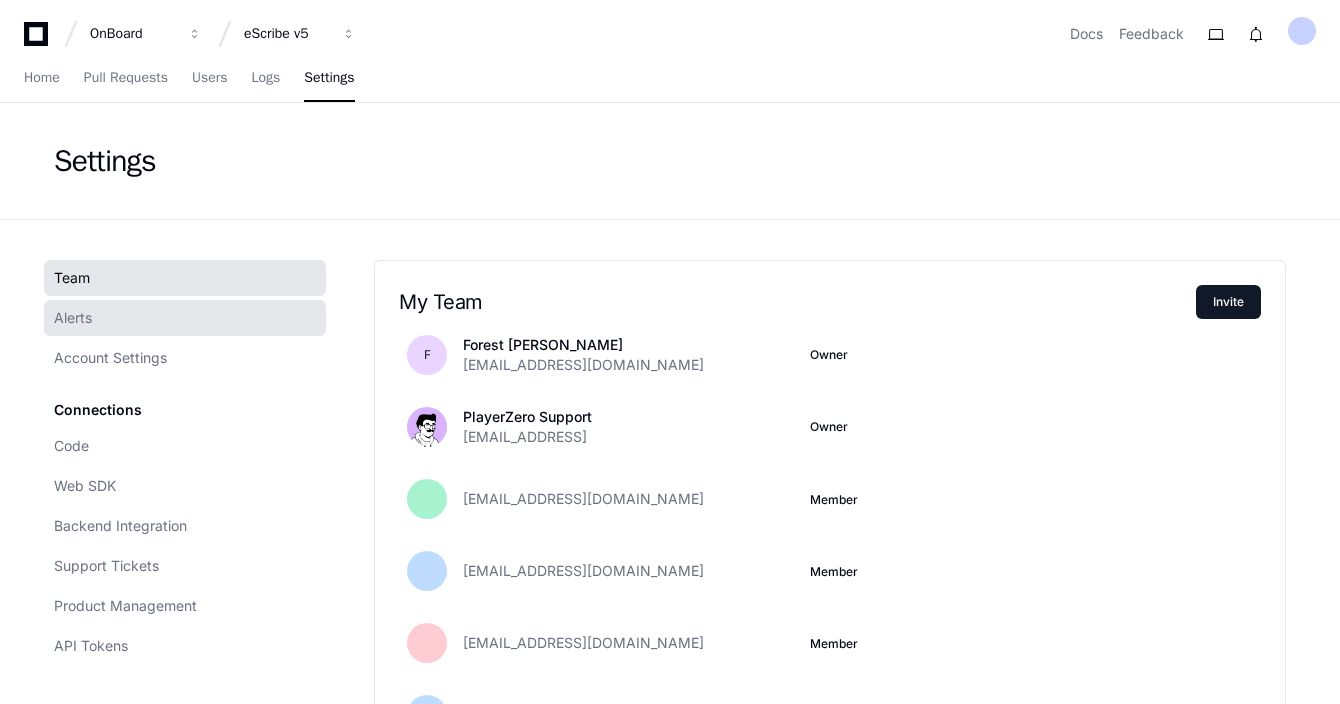click on "Alerts" 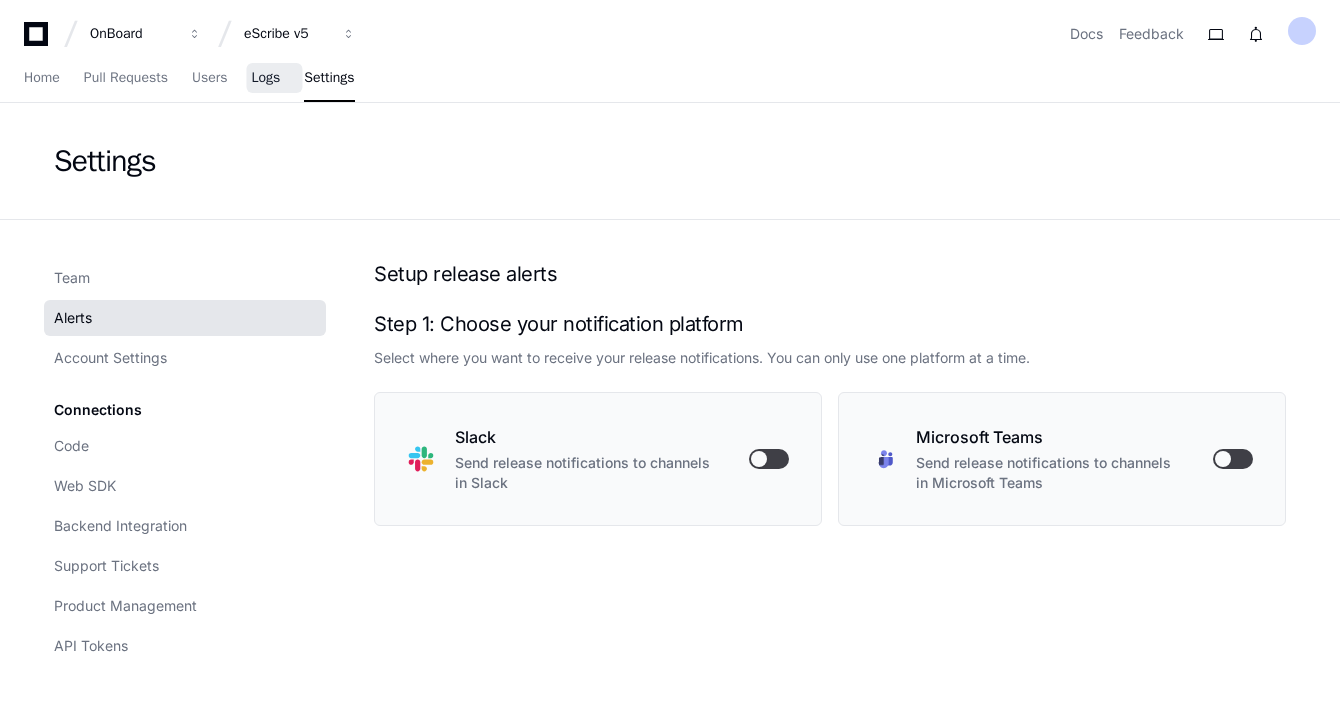 click on "Logs" at bounding box center (265, 79) 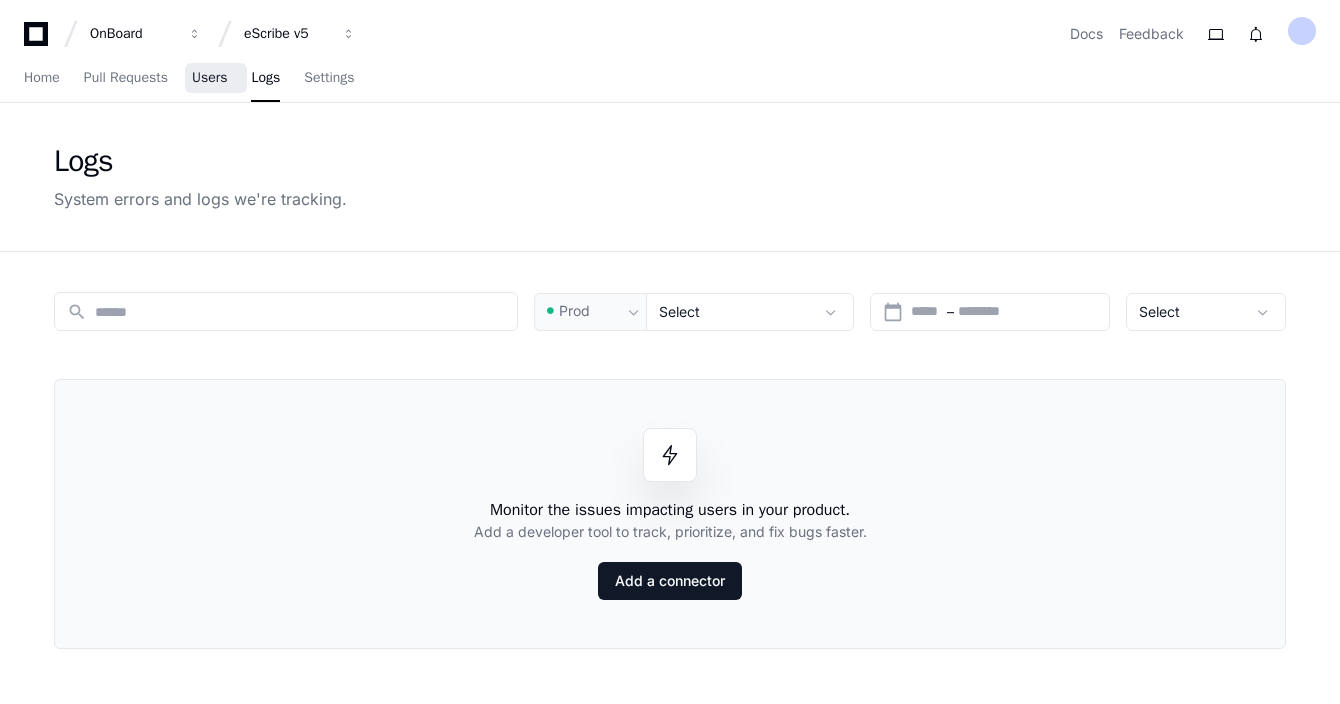 click on "Users" at bounding box center (210, 79) 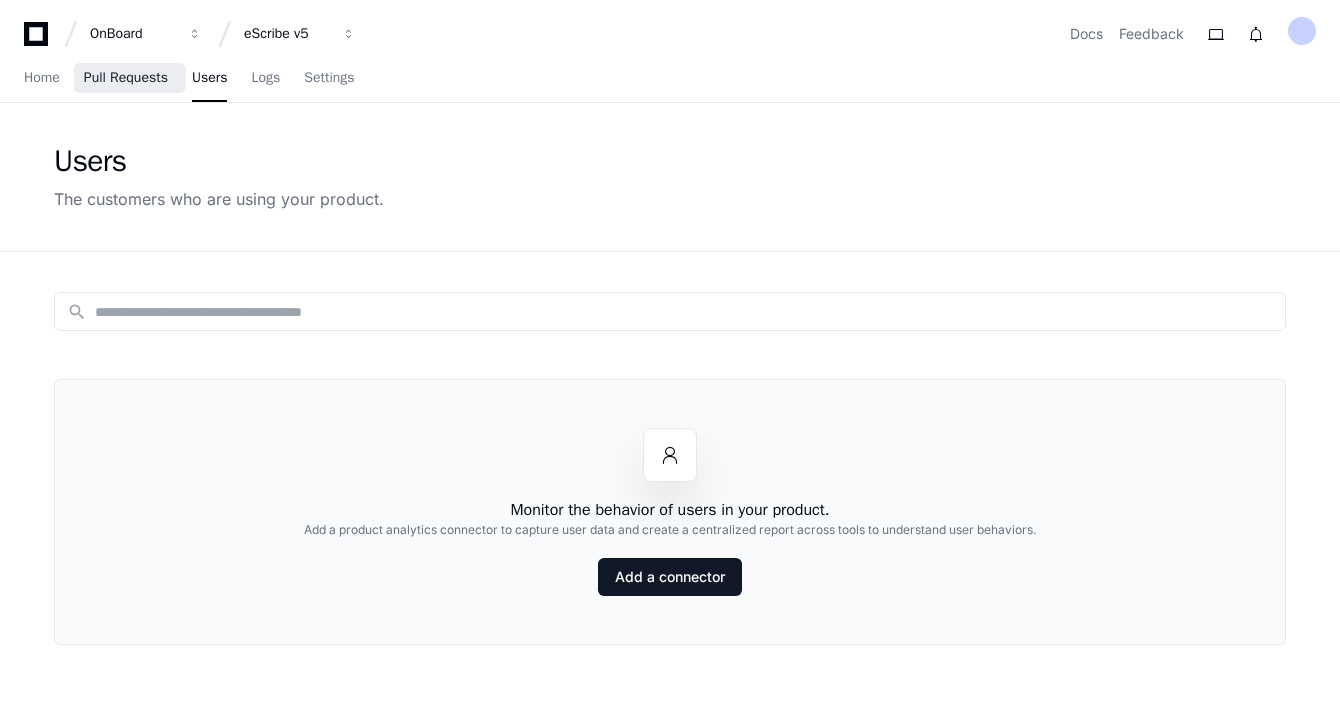 click on "Pull Requests" at bounding box center (126, 78) 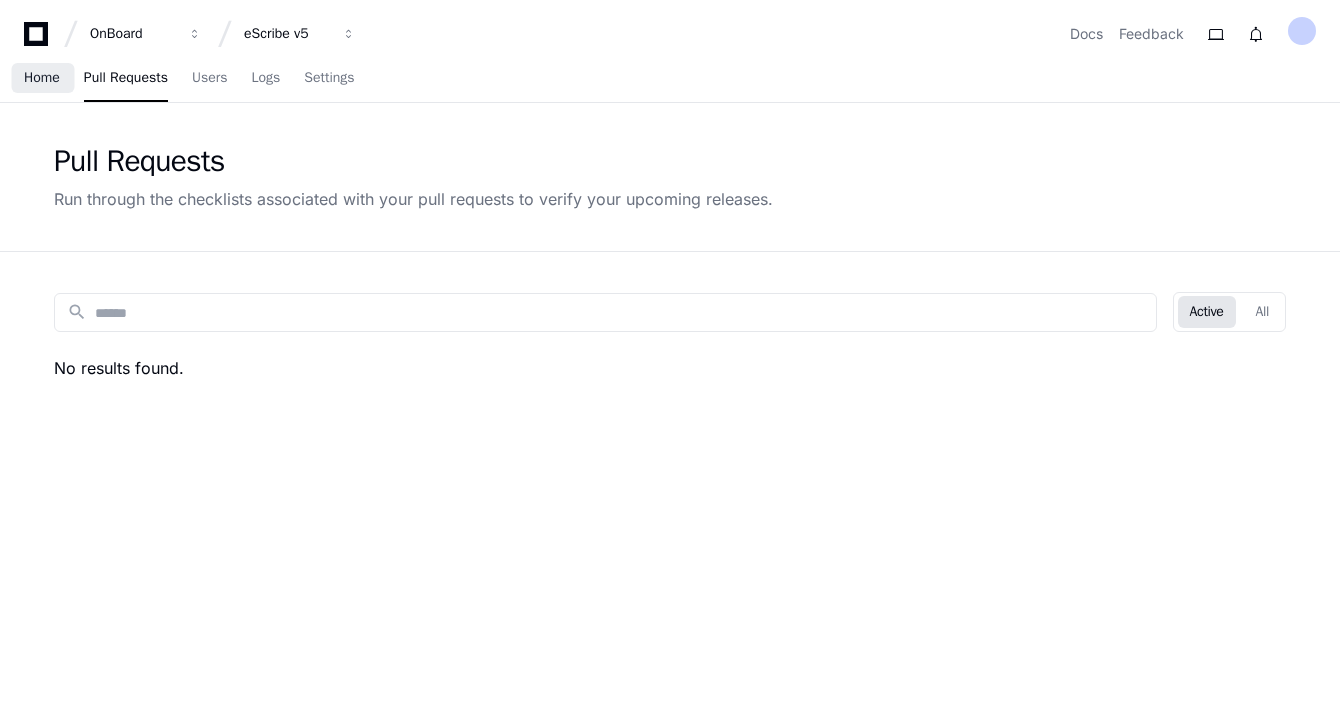 click on "Home" at bounding box center (42, 78) 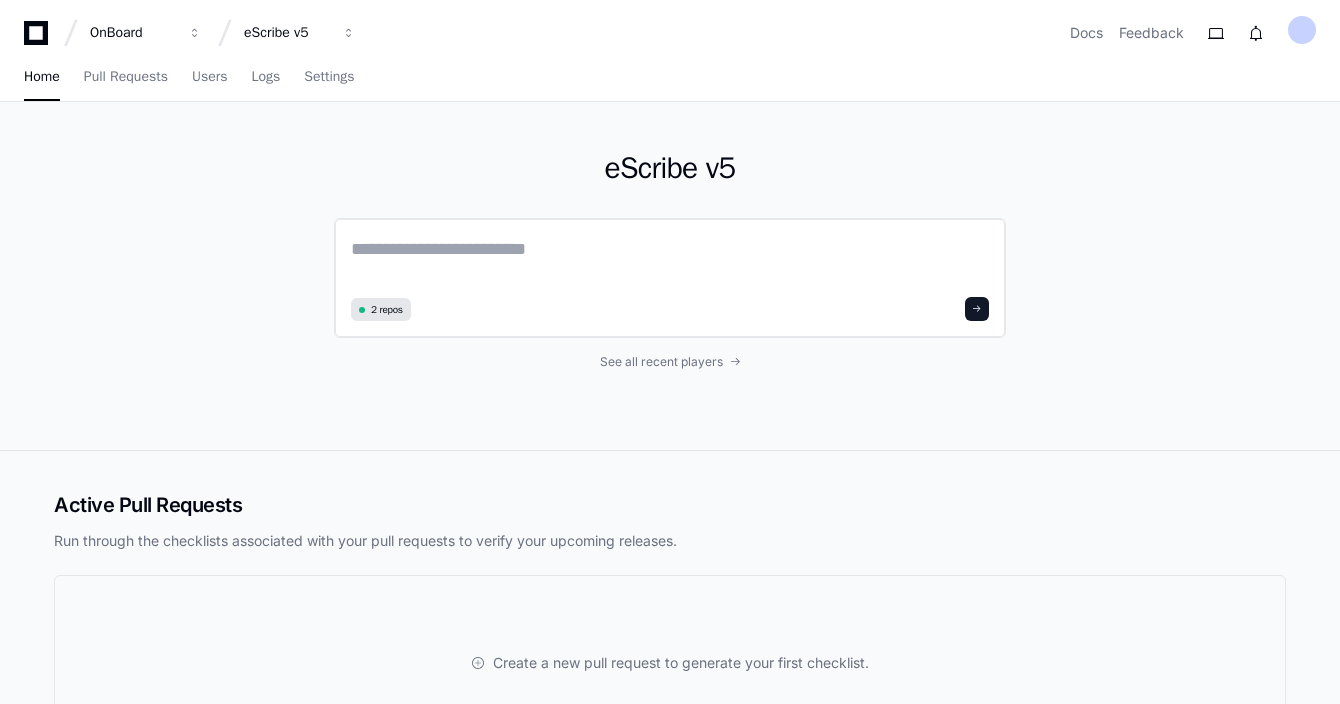 scroll, scrollTop: 5, scrollLeft: 0, axis: vertical 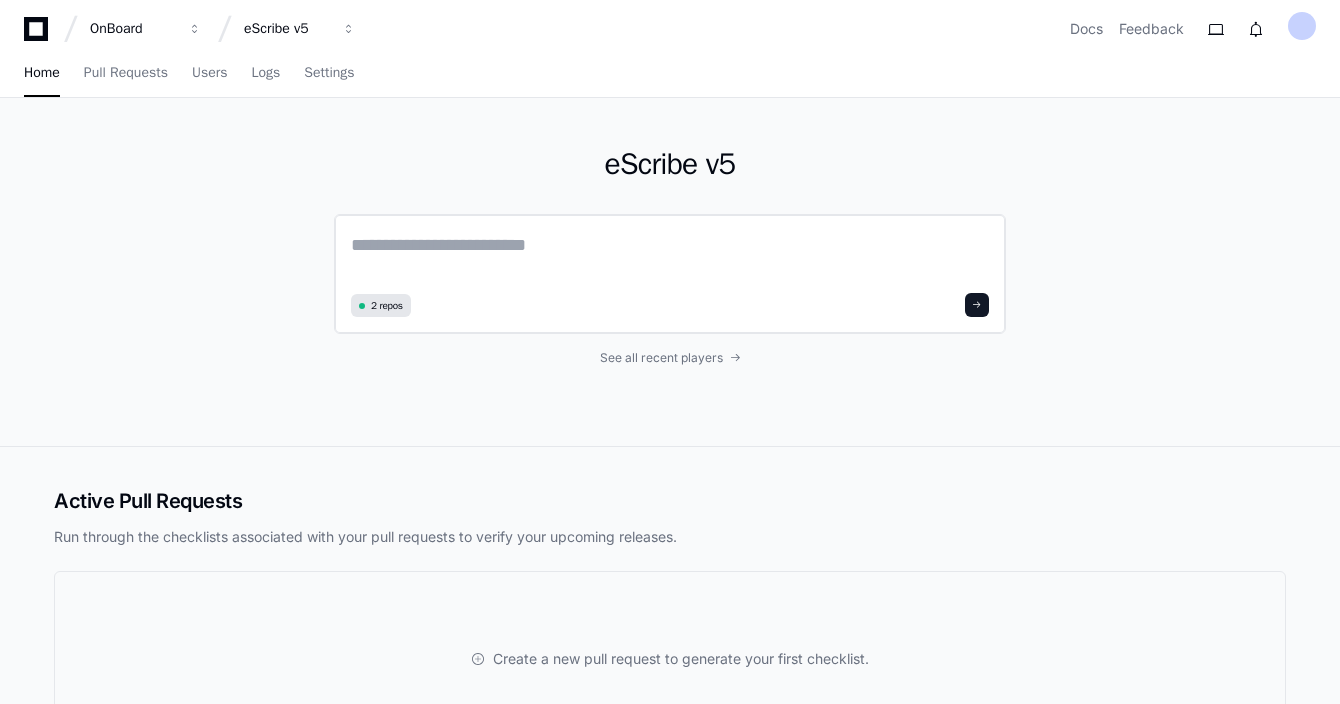click 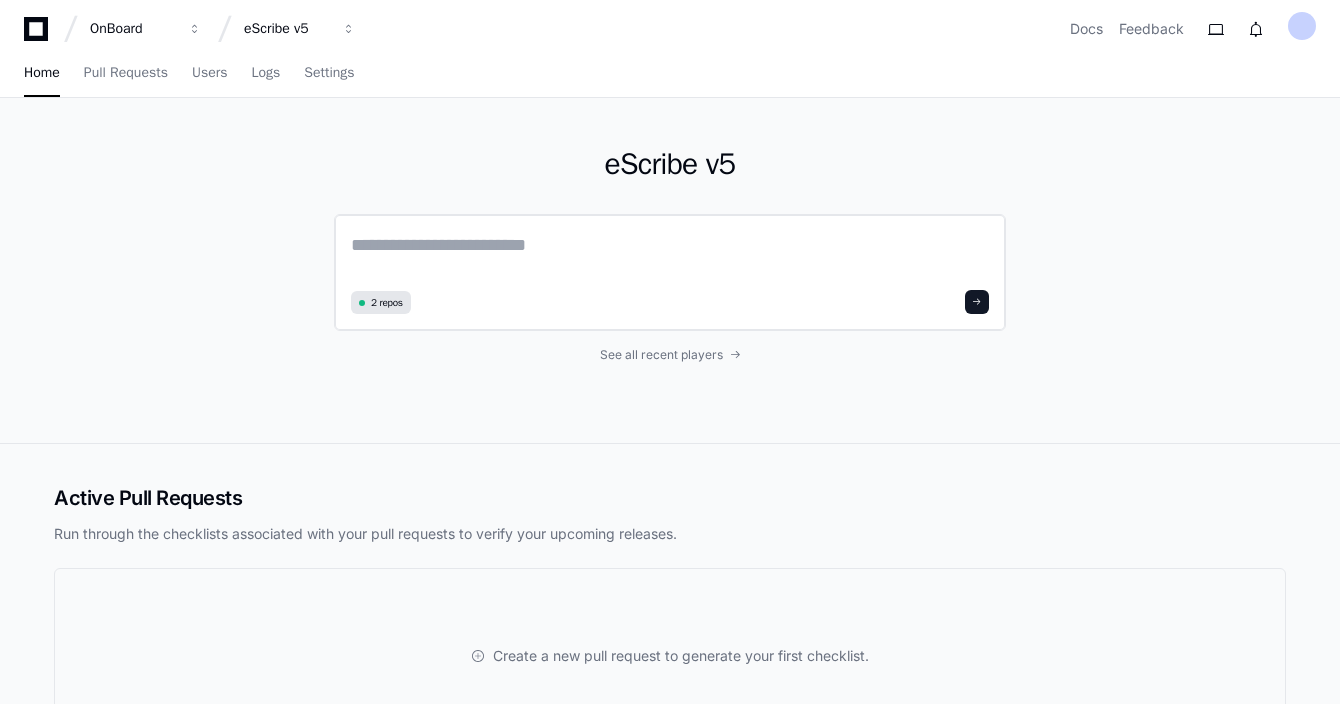 type on "*" 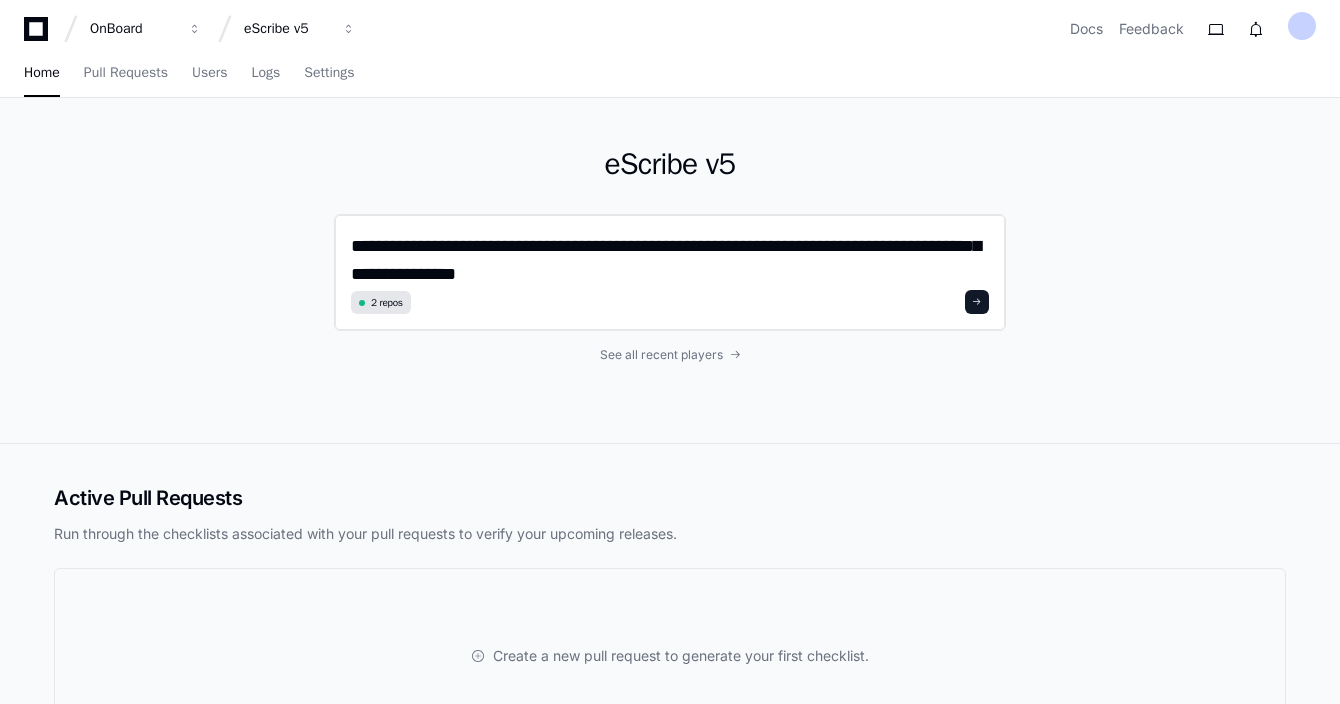 scroll, scrollTop: 0, scrollLeft: 0, axis: both 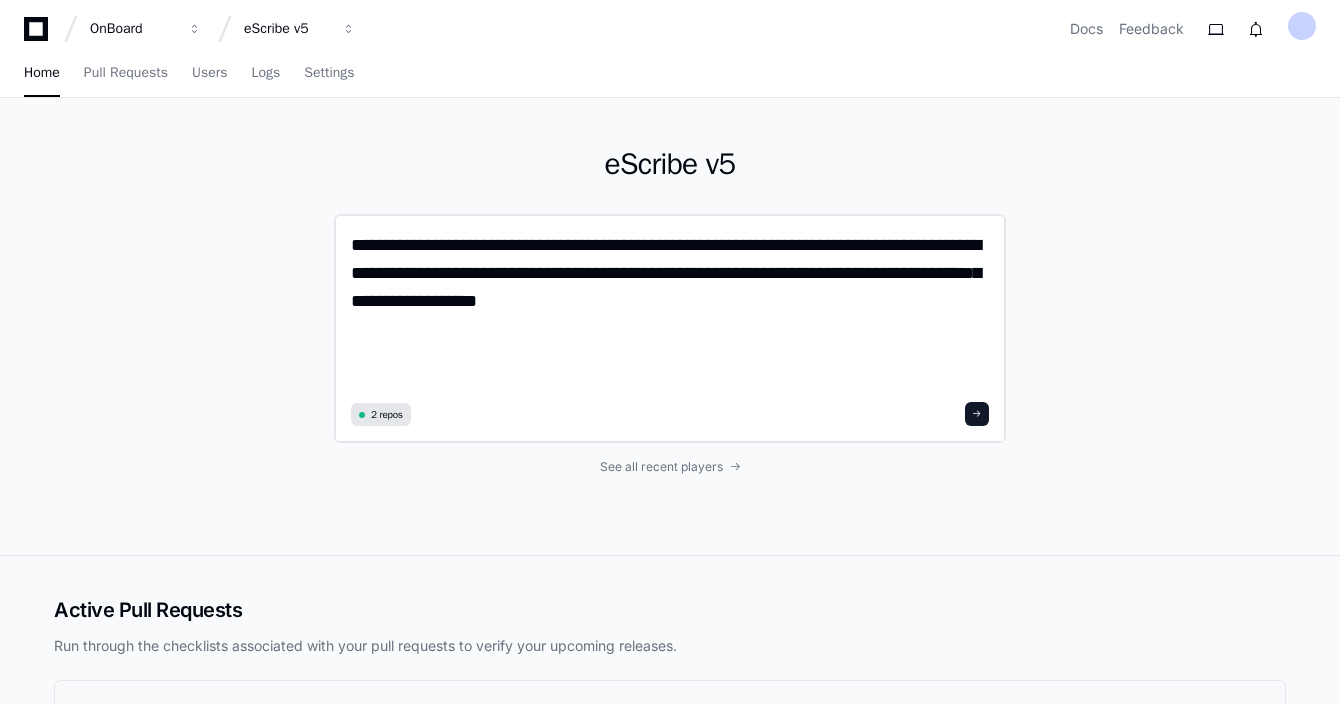 paste on "**********" 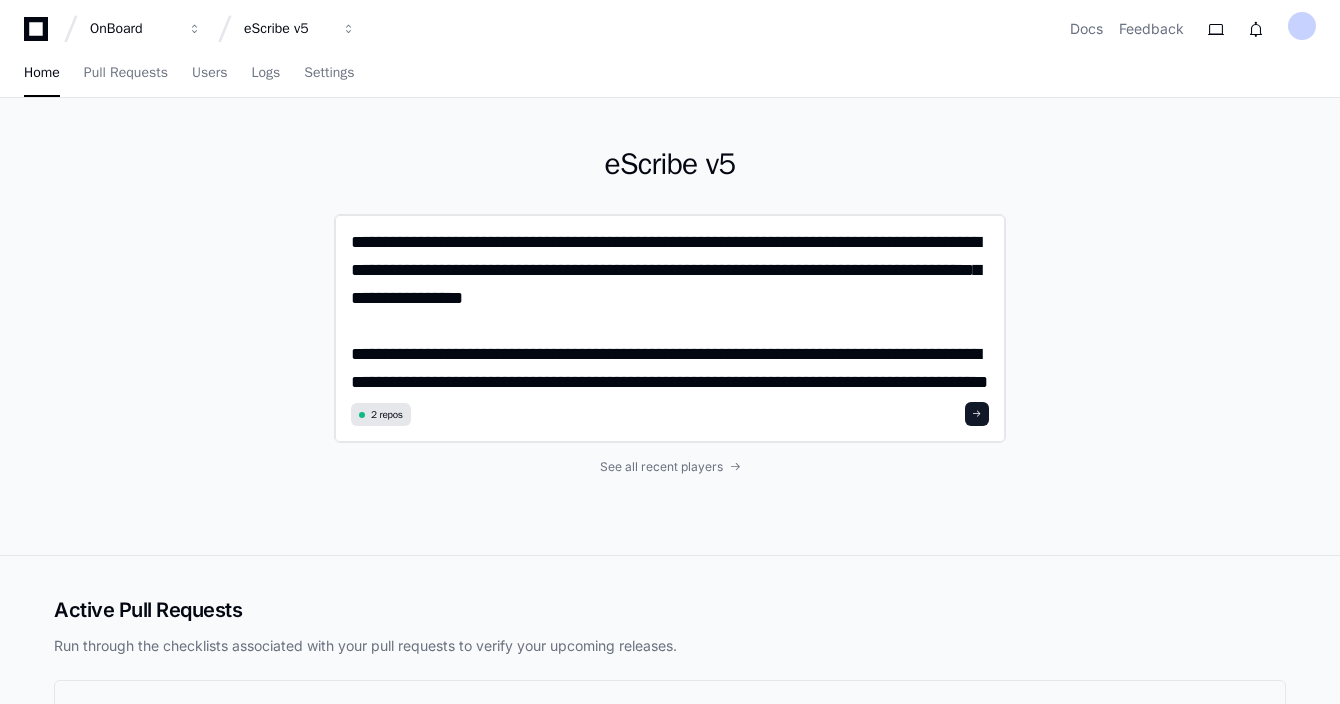 scroll, scrollTop: 0, scrollLeft: 0, axis: both 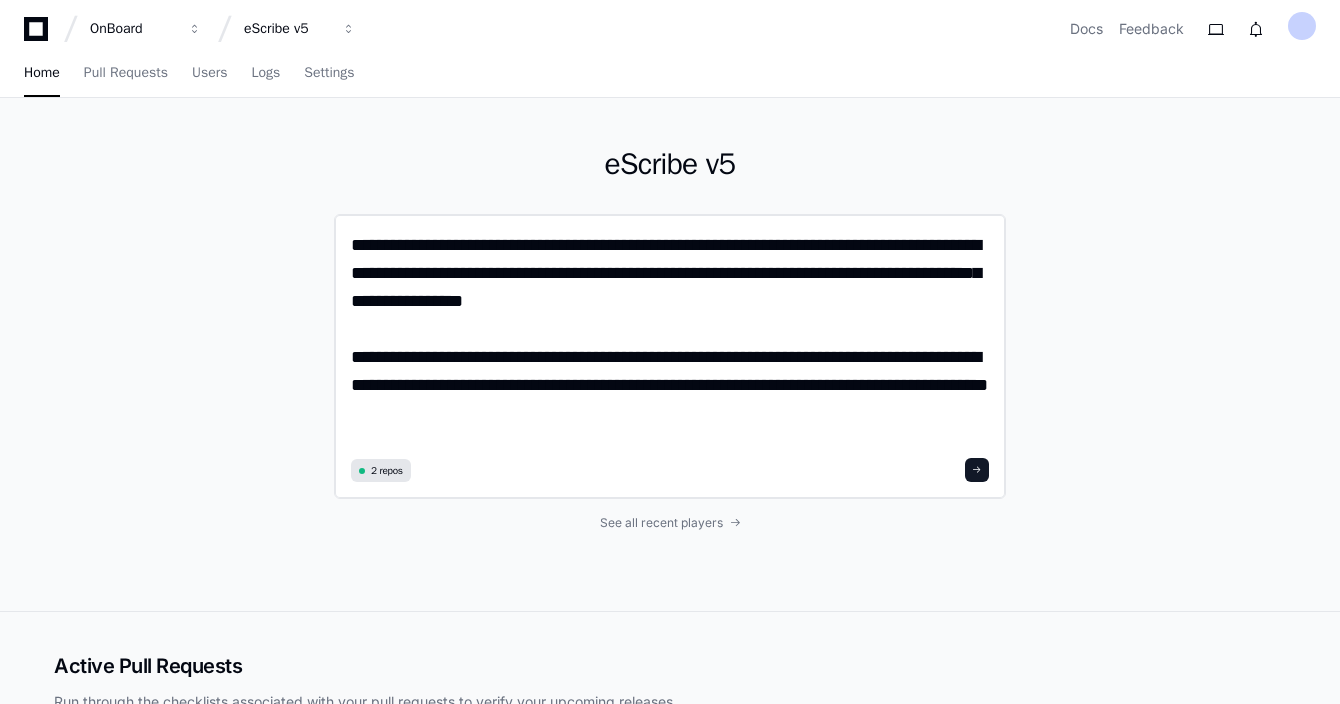 click on "**********" 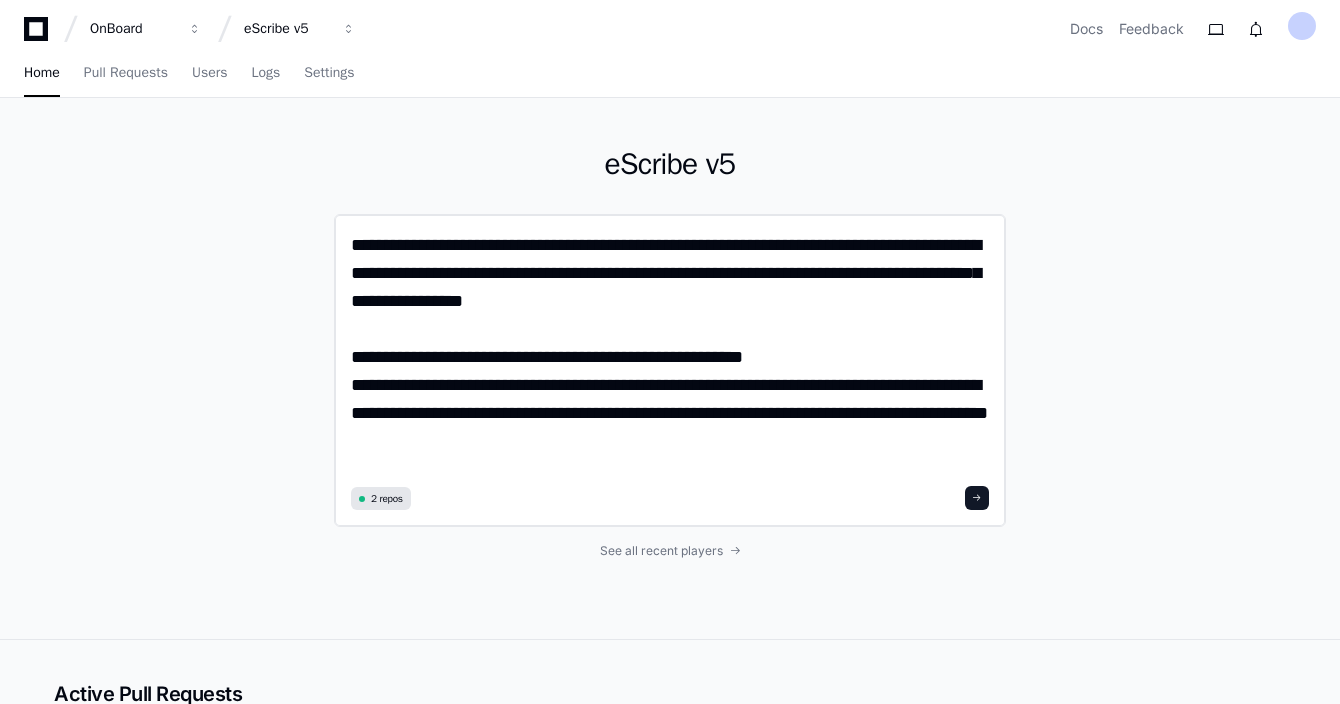 click on "**********" 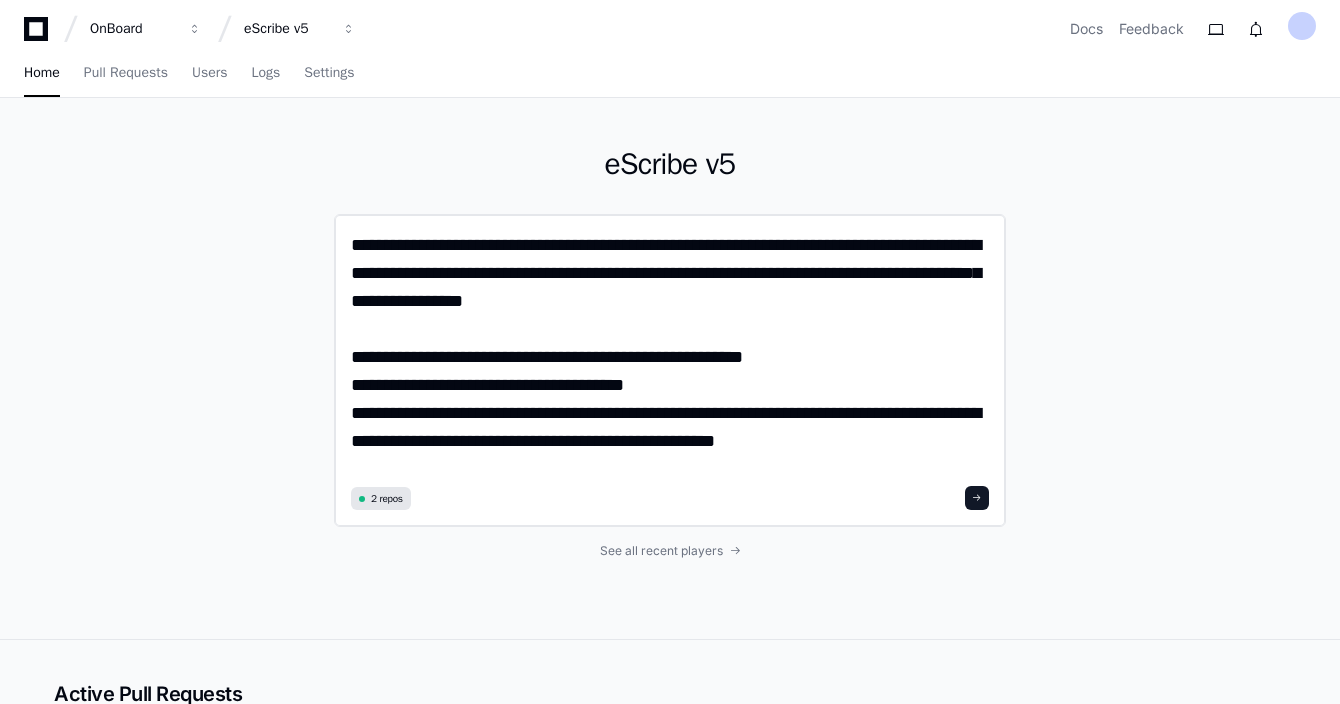 click on "**********" 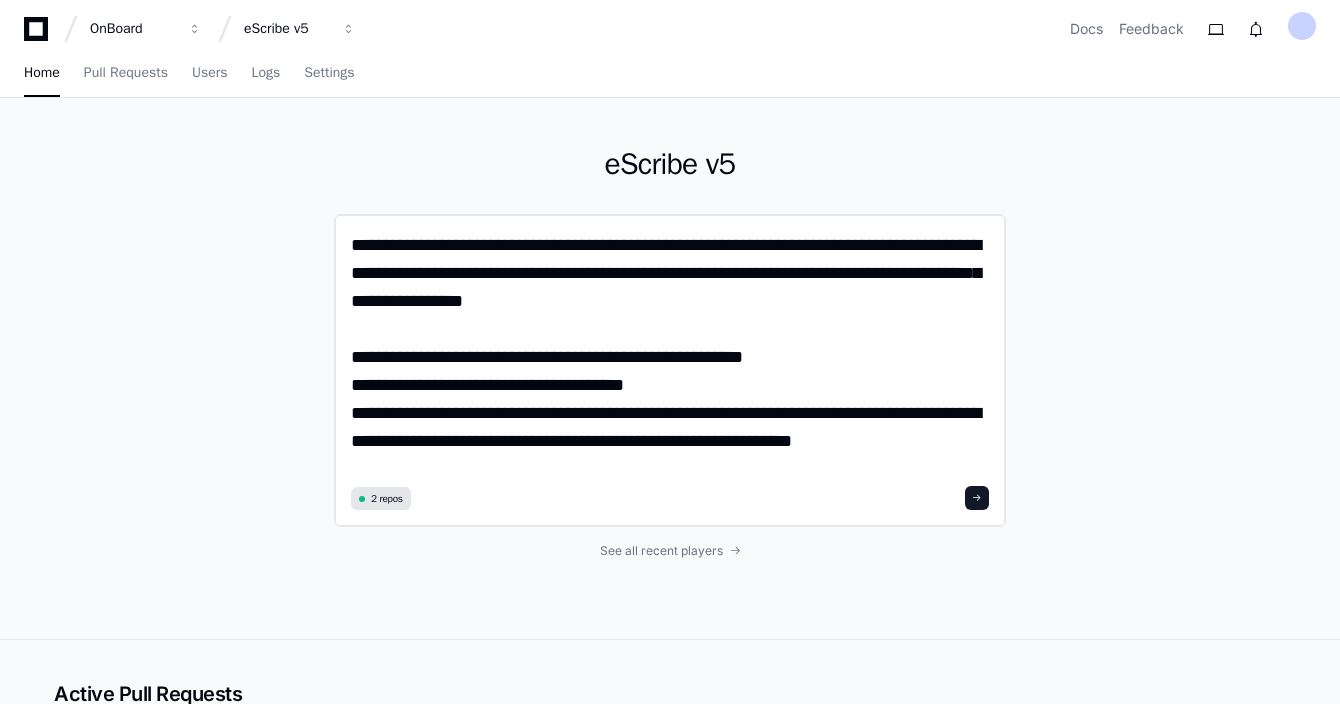 click on "**********" 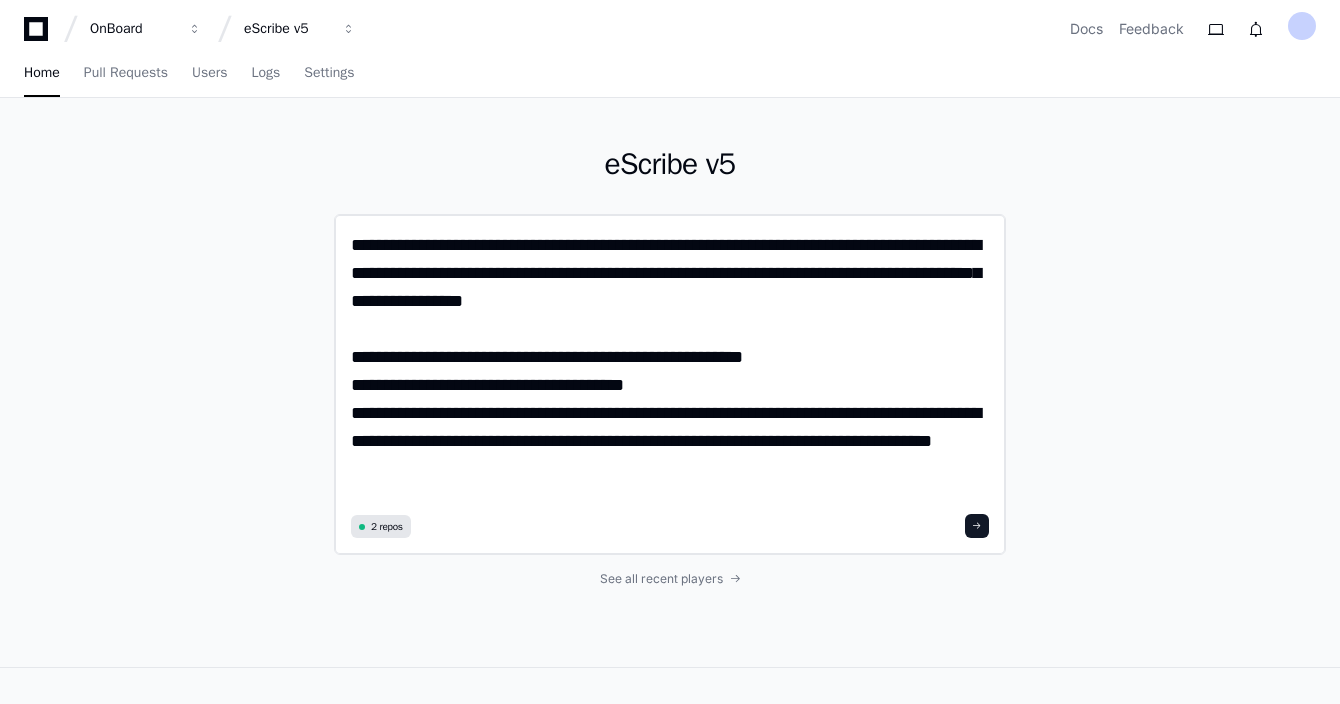 type on "**********" 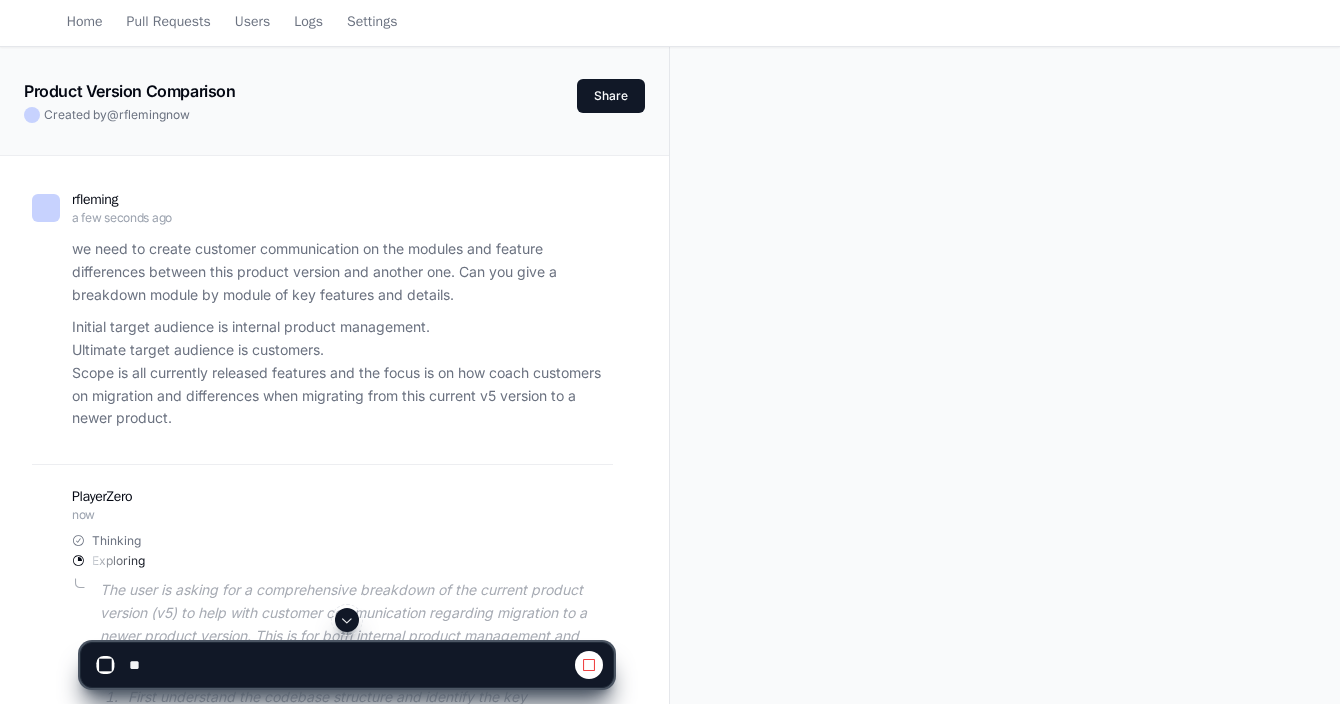 scroll, scrollTop: 0, scrollLeft: 0, axis: both 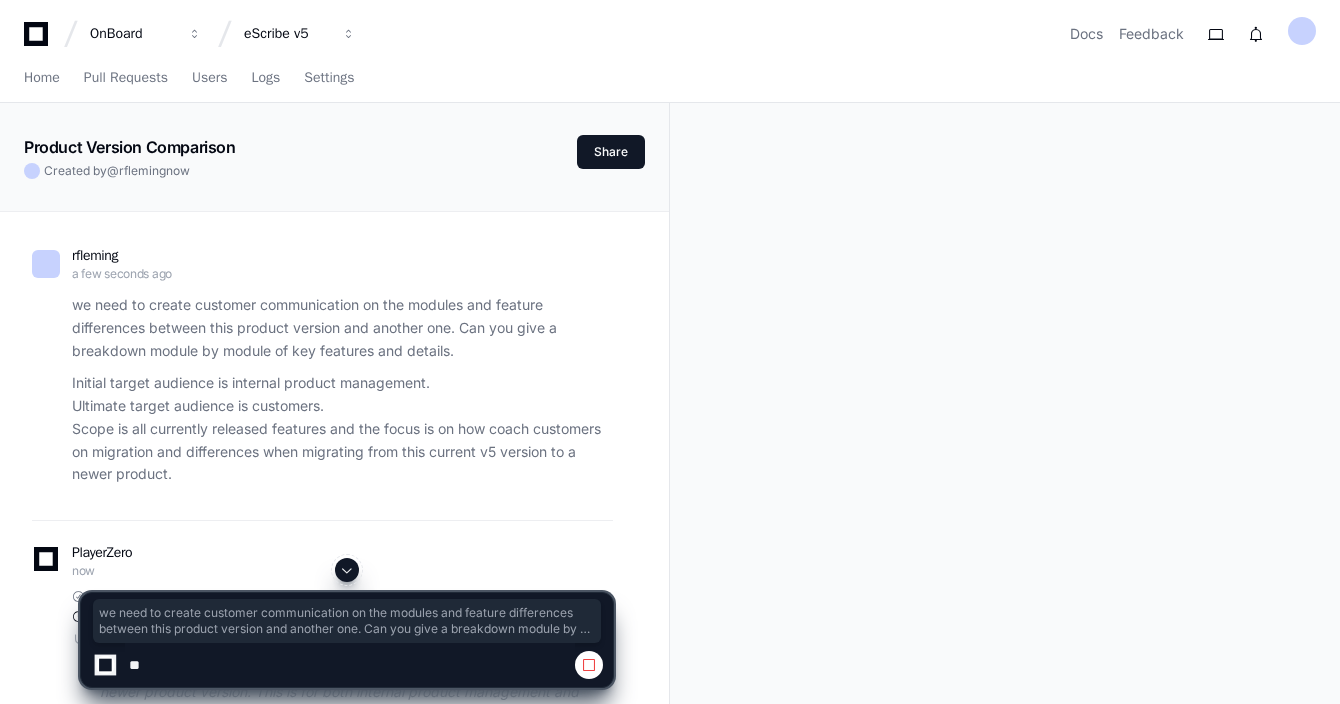drag, startPoint x: 185, startPoint y: 474, endPoint x: 69, endPoint y: 301, distance: 208.29066 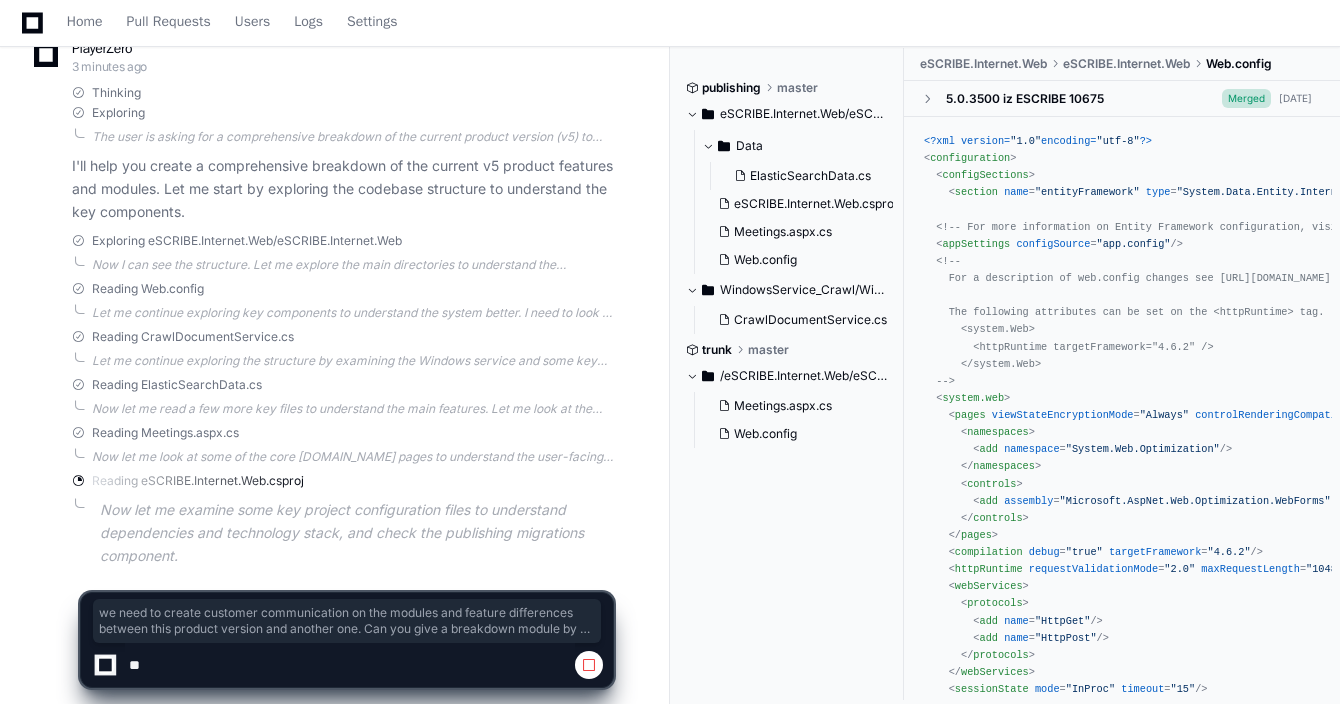 scroll, scrollTop: 515, scrollLeft: 0, axis: vertical 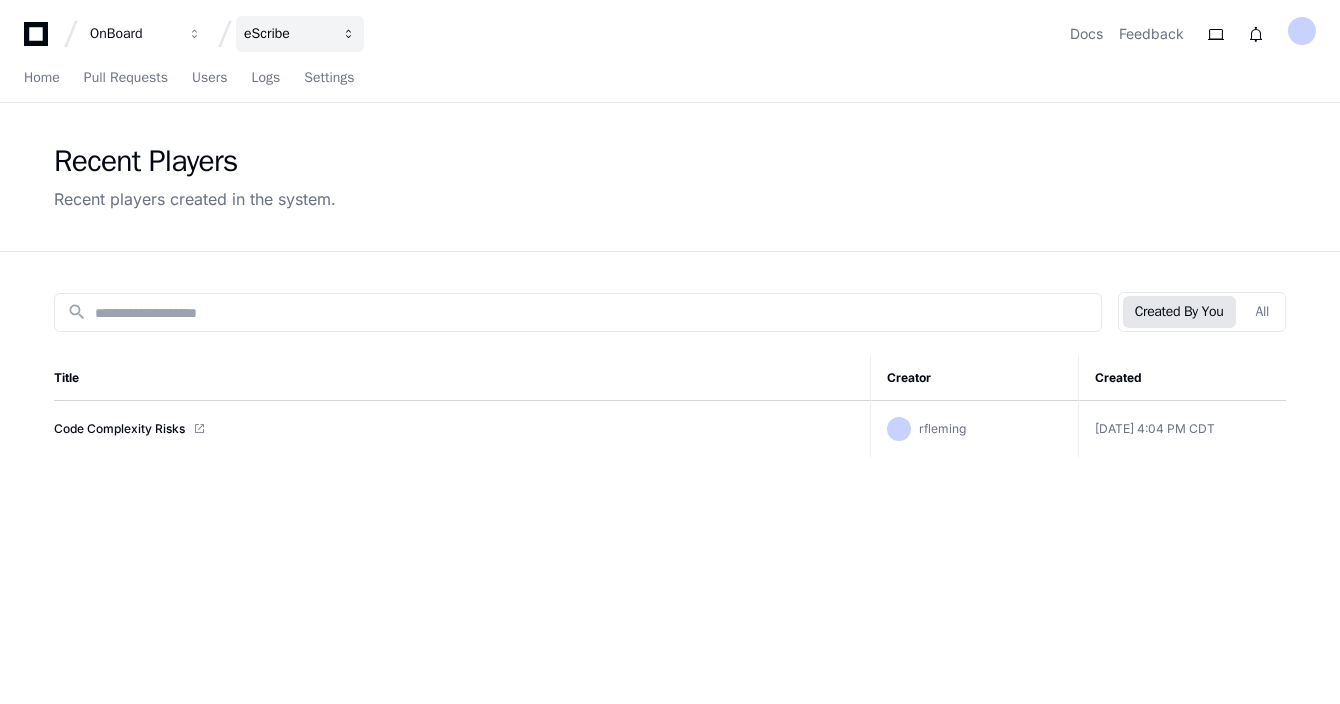 click at bounding box center [195, 34] 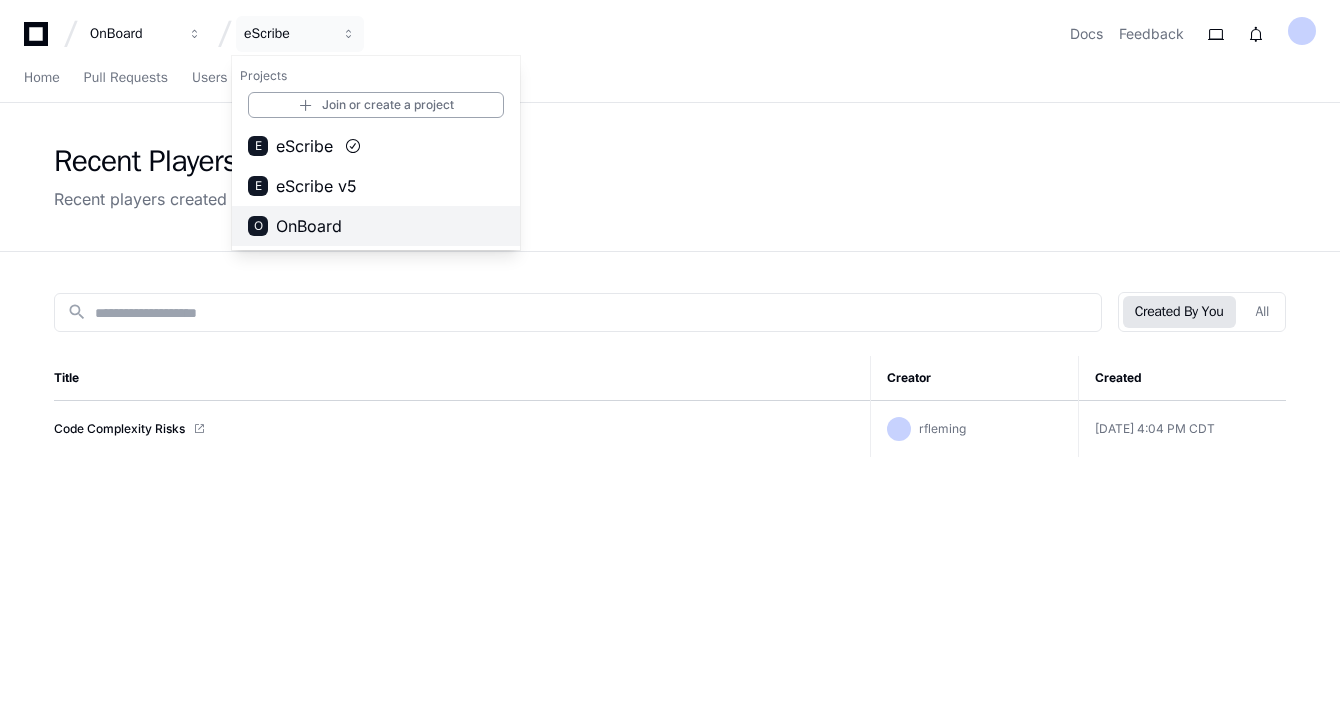 click on "O  OnBoard" at bounding box center (376, 226) 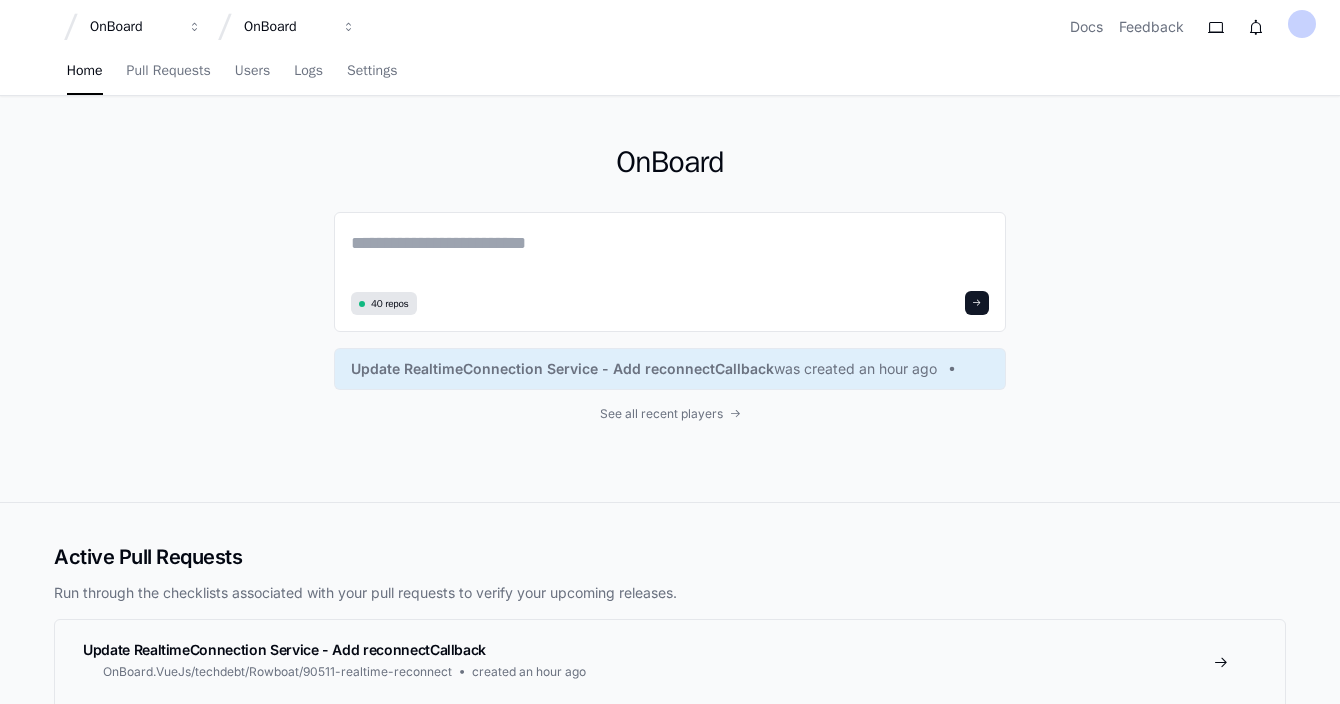 scroll, scrollTop: 0, scrollLeft: 0, axis: both 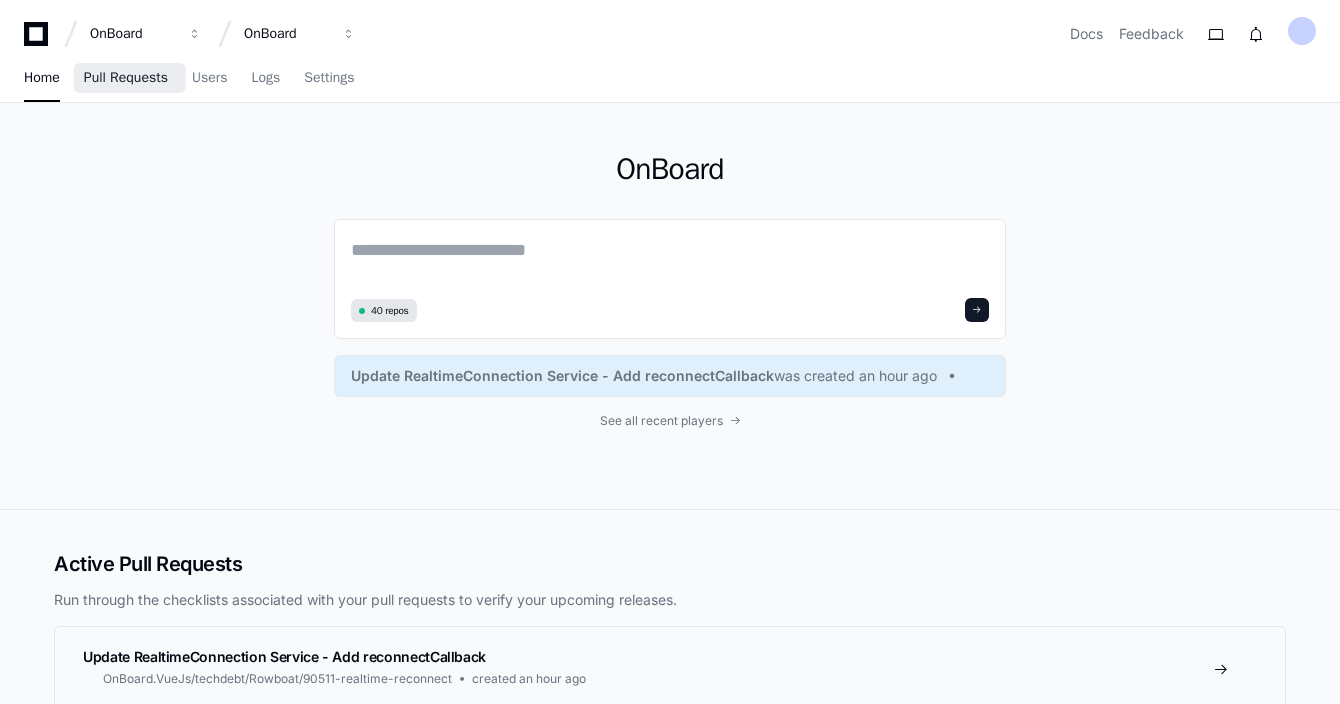 click on "Pull Requests" at bounding box center (126, 78) 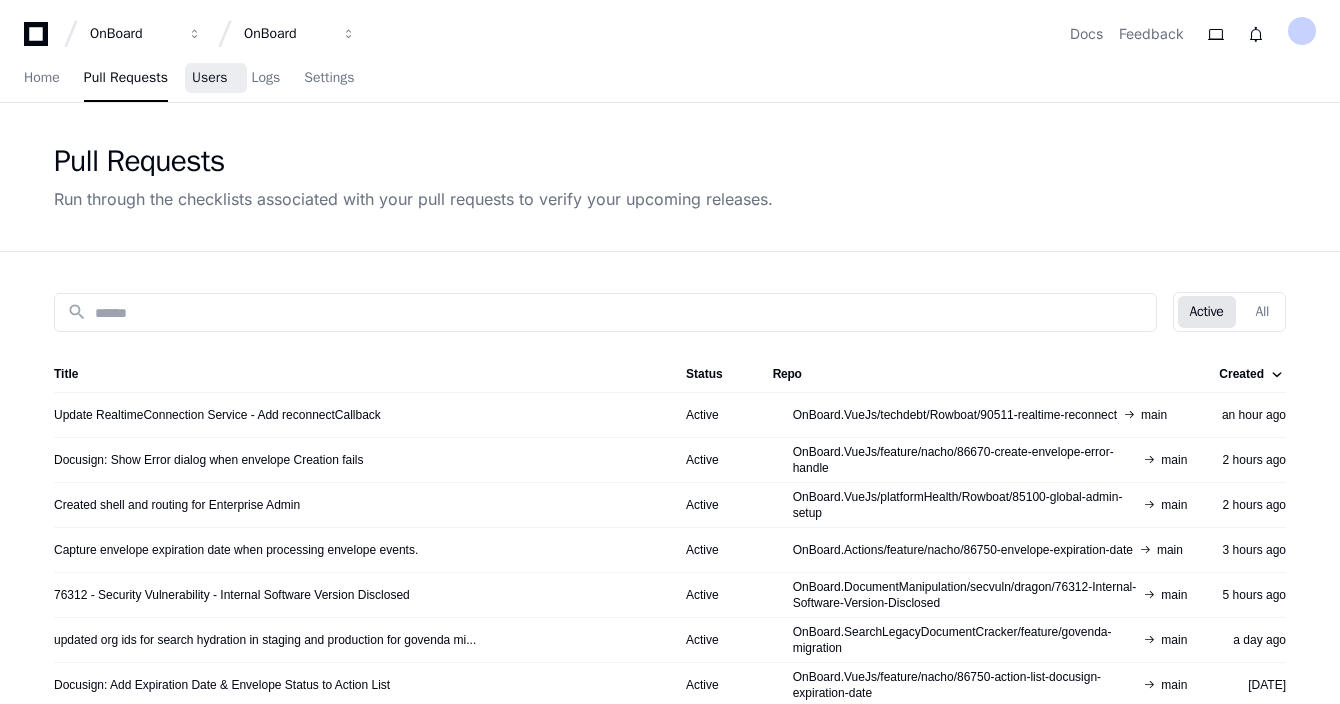 click on "Users" at bounding box center (210, 78) 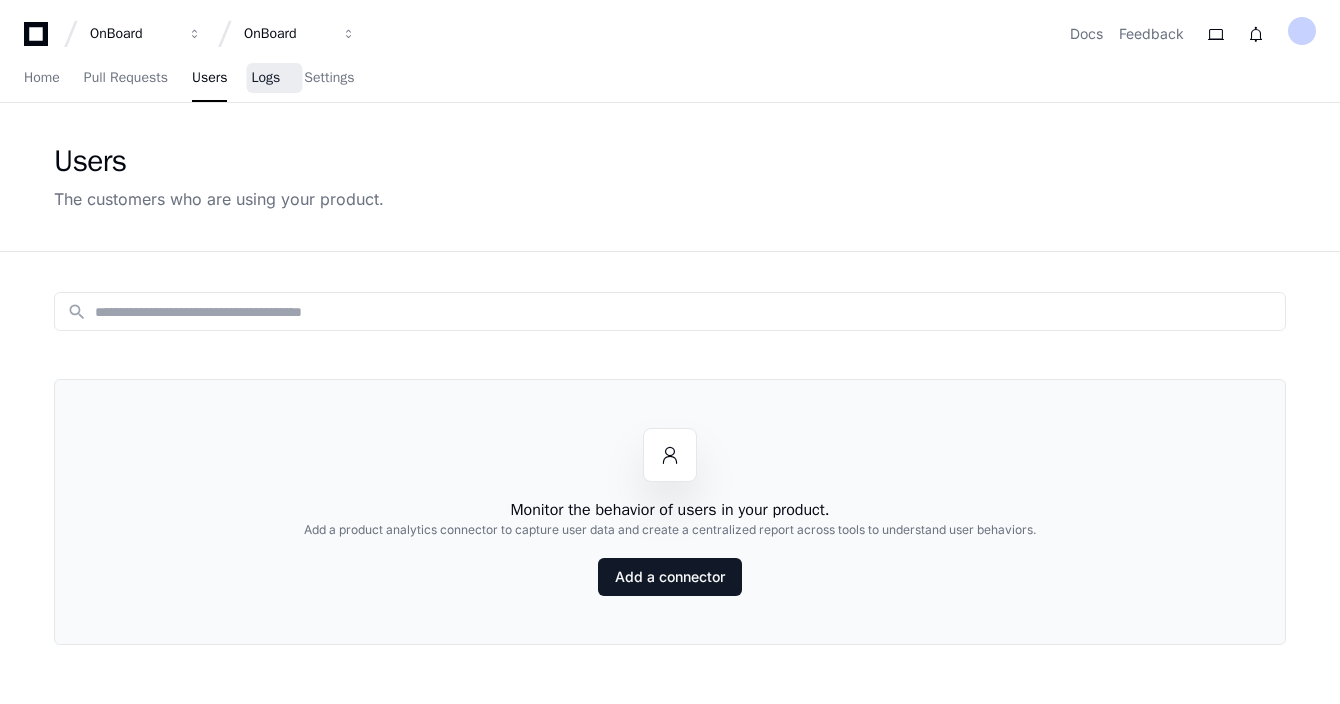 click on "Logs" at bounding box center (265, 78) 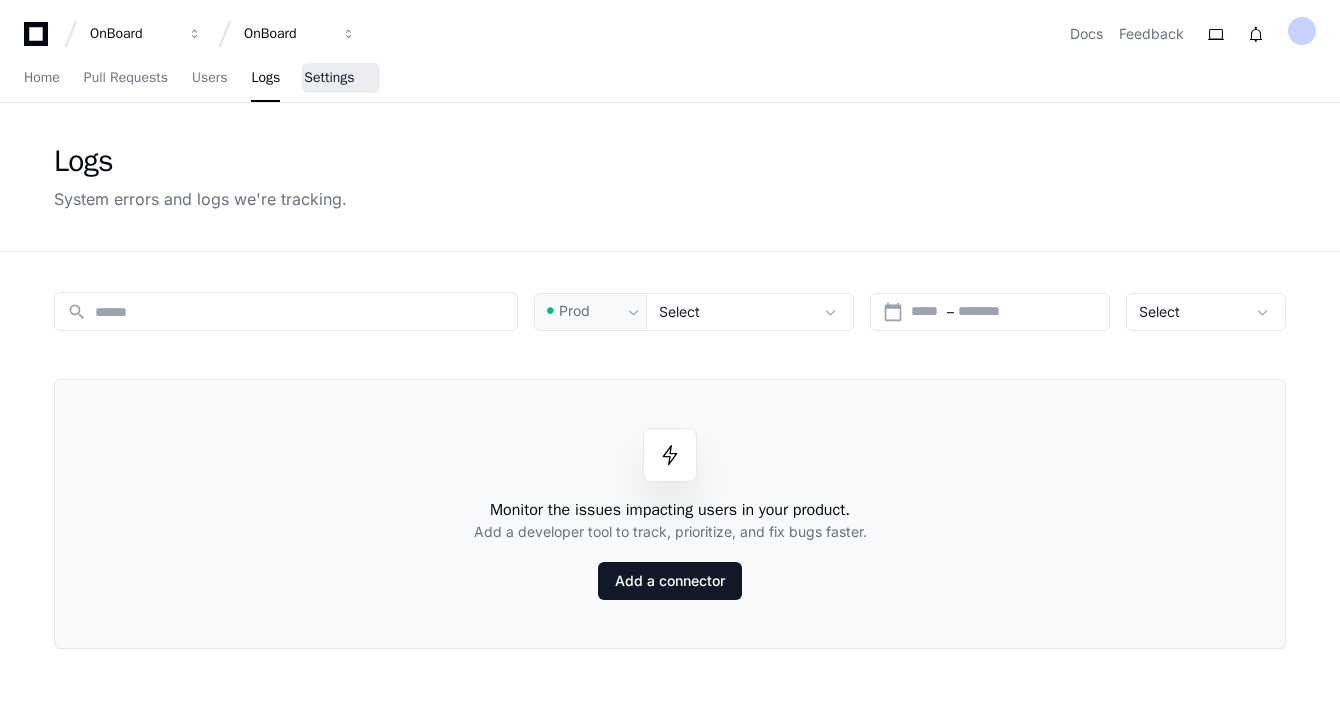 click on "Settings" at bounding box center [329, 78] 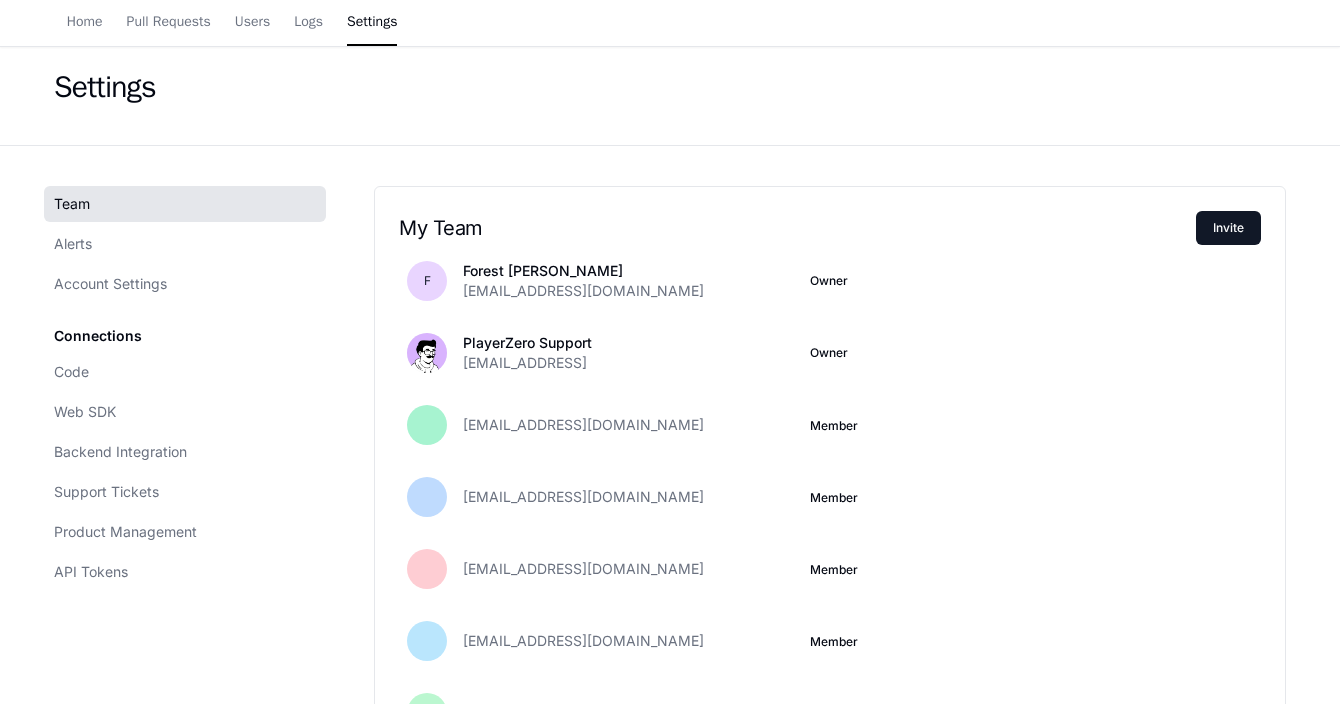 scroll, scrollTop: 0, scrollLeft: 0, axis: both 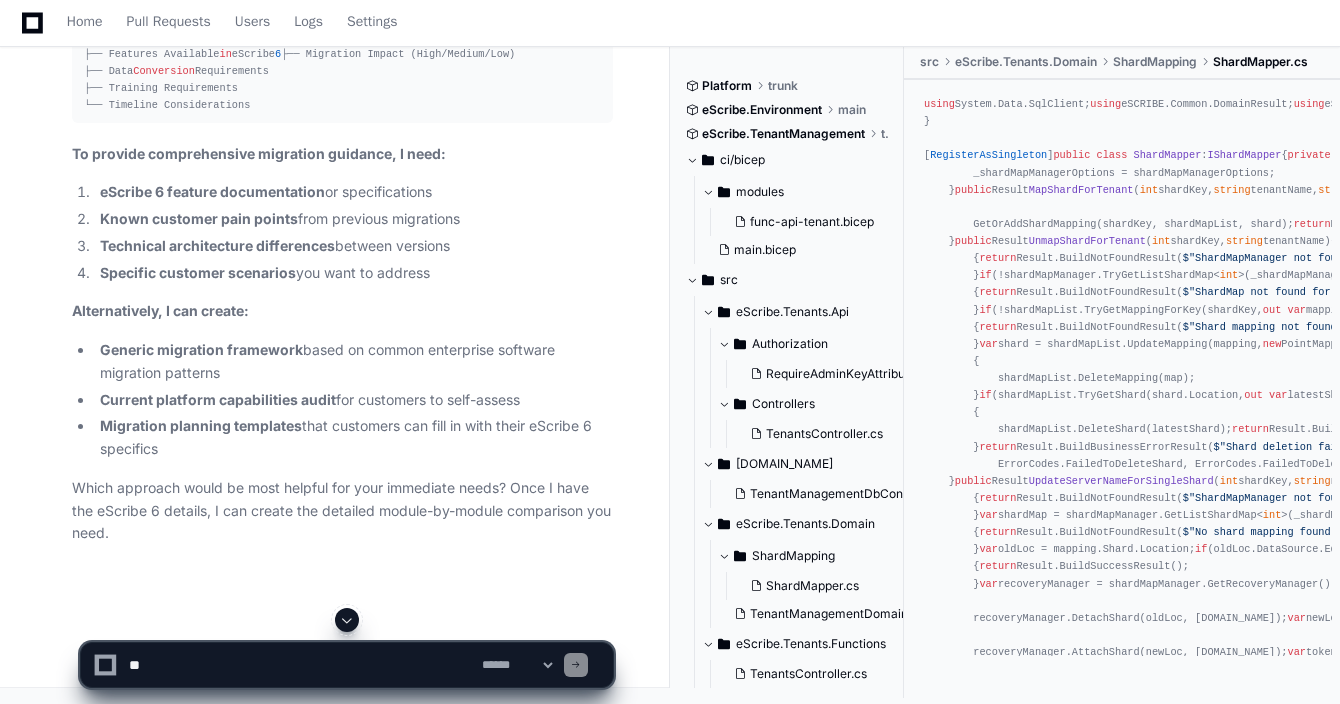 click on "Initially this is for internal use to validate the content. Ultimate target audience is customers. Scope is all current features and the focus is on how coach customers on migration and differences when migrating from eScribe 6 to eScribe 5." 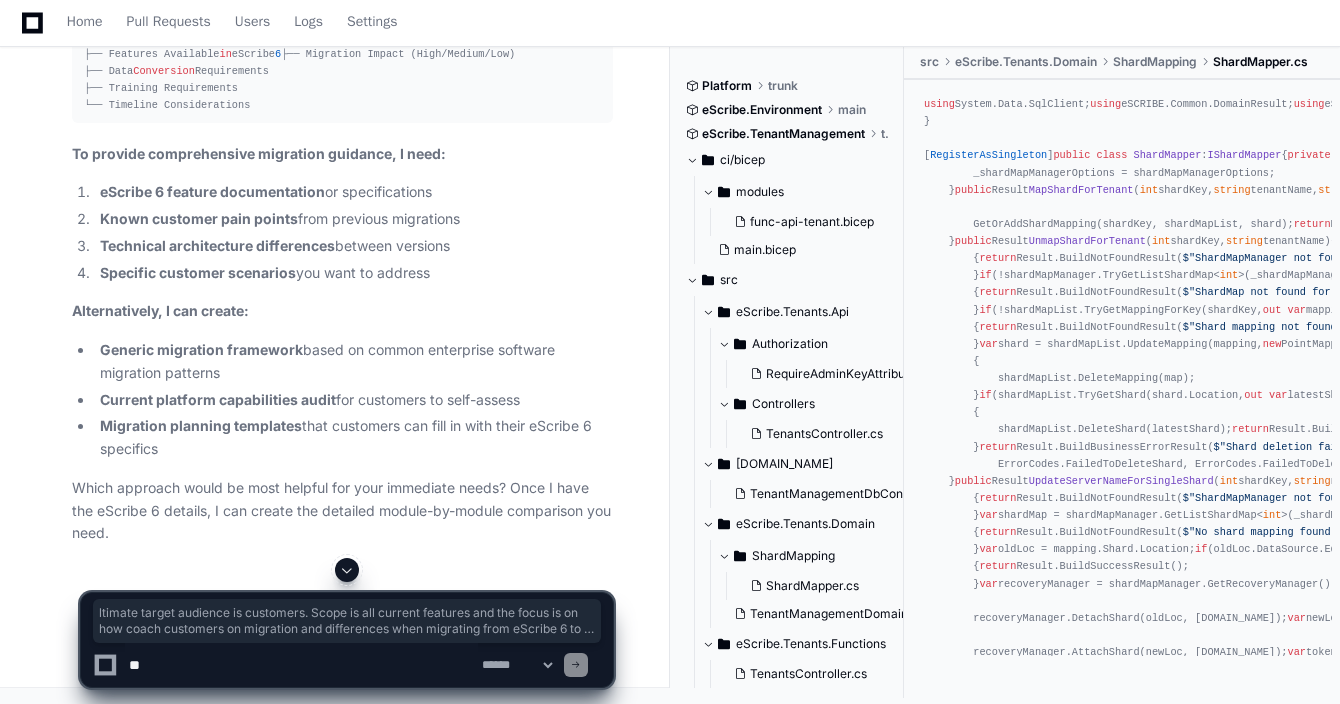 drag, startPoint x: 429, startPoint y: 161, endPoint x: 564, endPoint y: 202, distance: 141.08862 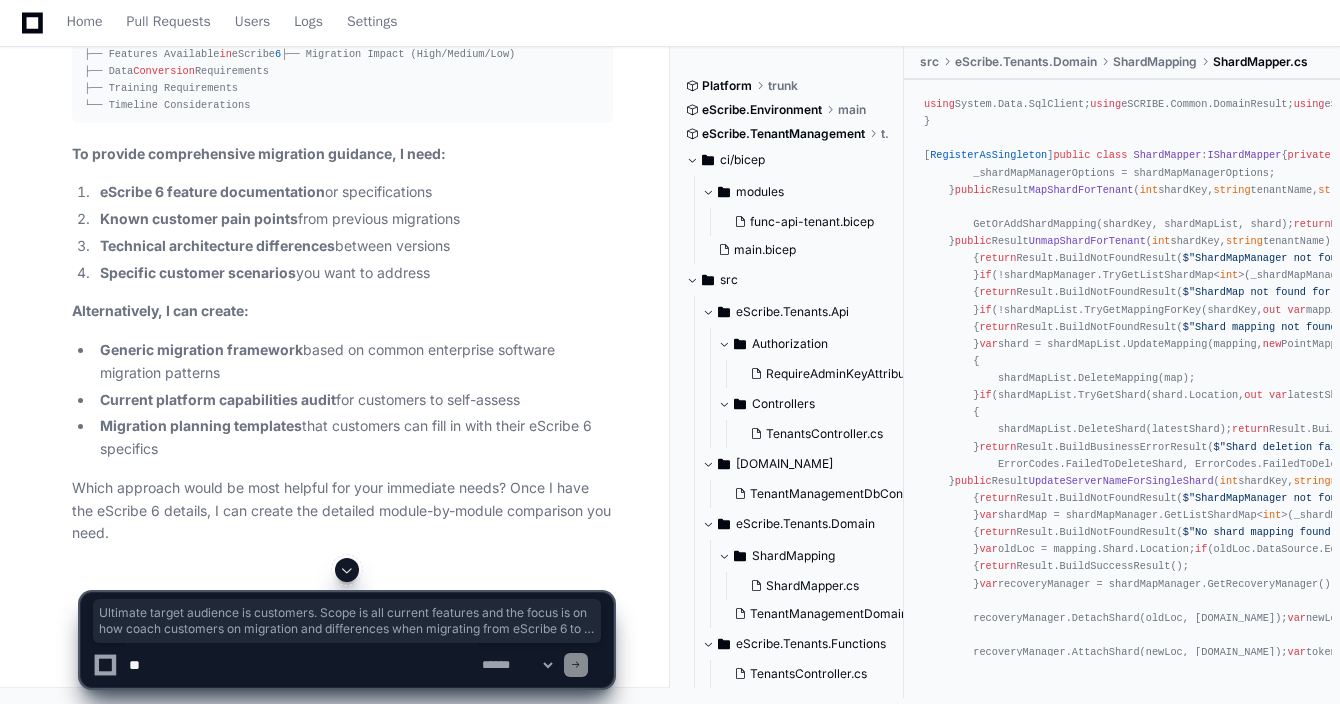 drag, startPoint x: 423, startPoint y: 159, endPoint x: 549, endPoint y: 206, distance: 134.48048 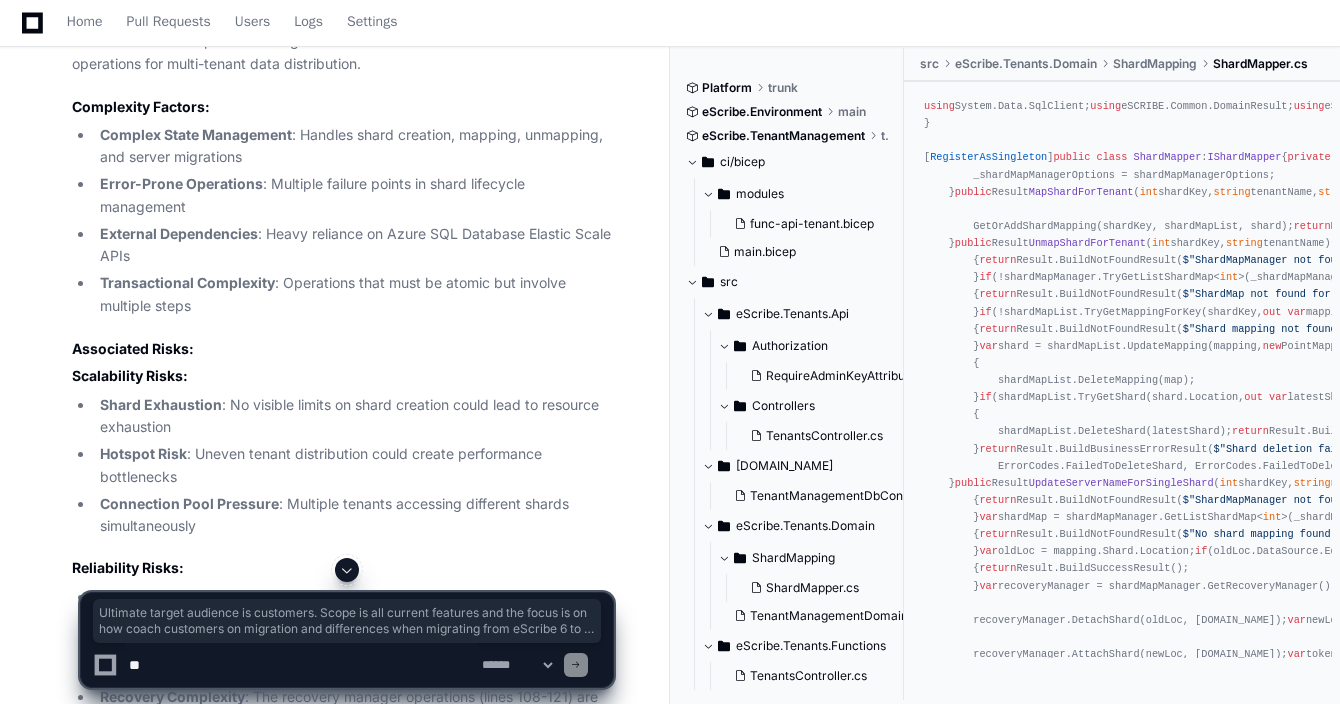 scroll, scrollTop: 0, scrollLeft: 0, axis: both 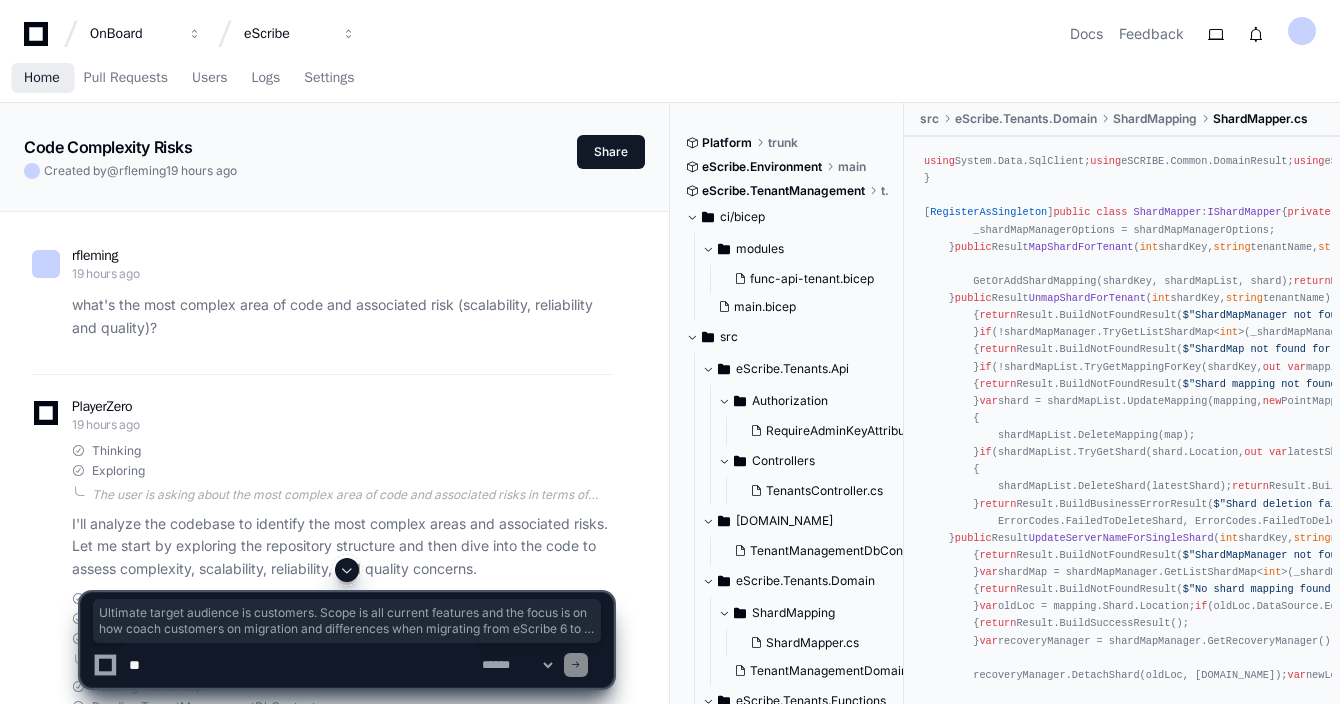 click on "Home" at bounding box center [42, 78] 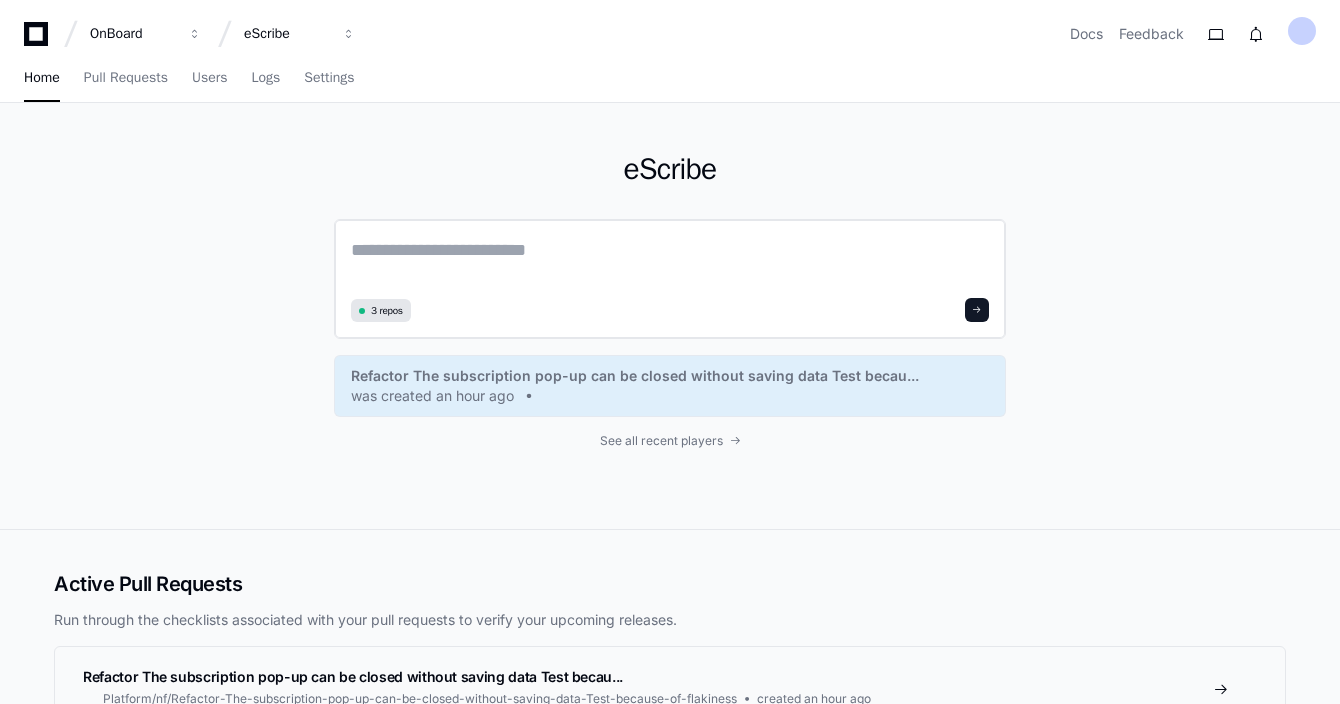 click 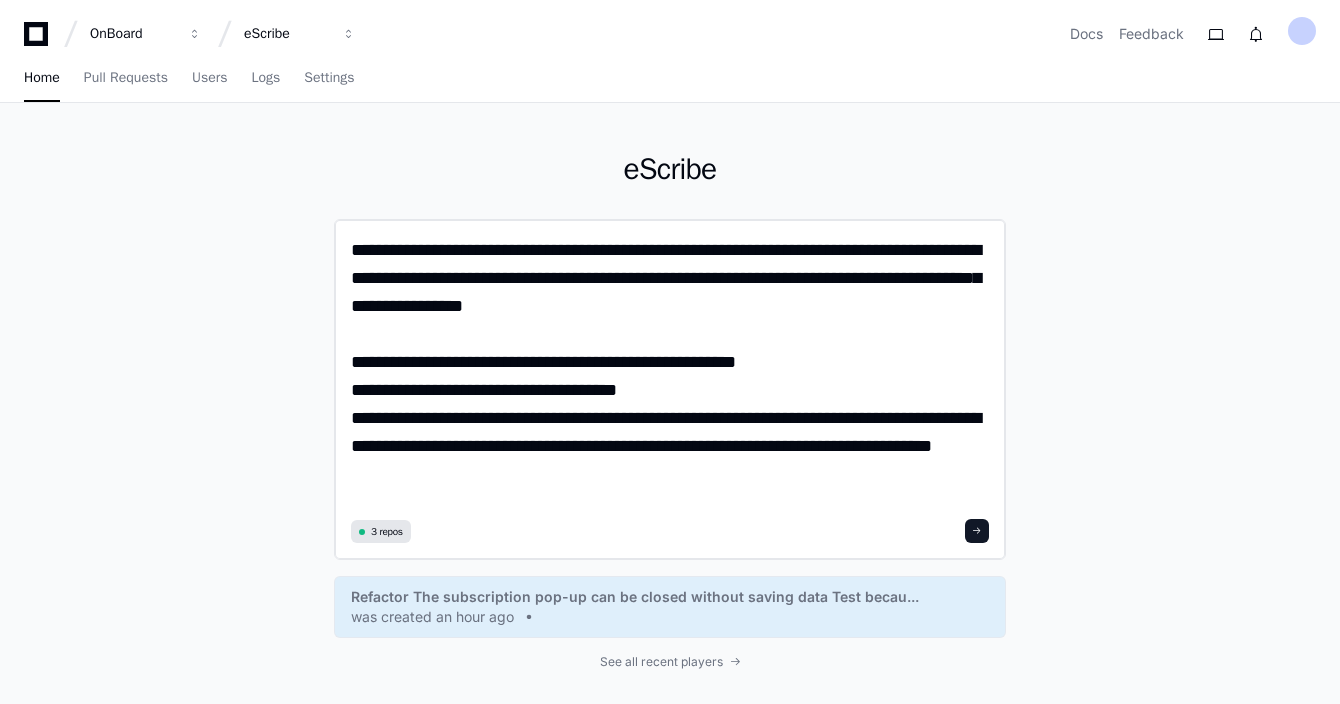 scroll, scrollTop: 0, scrollLeft: 0, axis: both 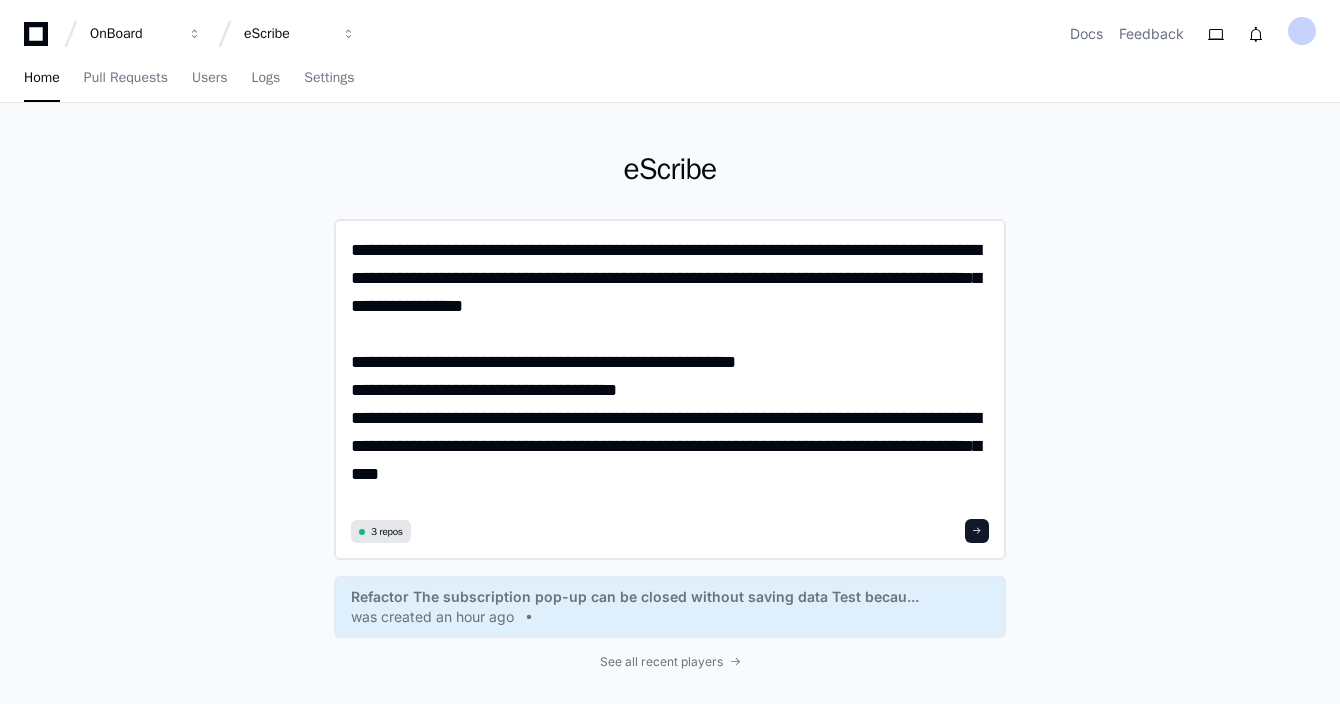 type on "**********" 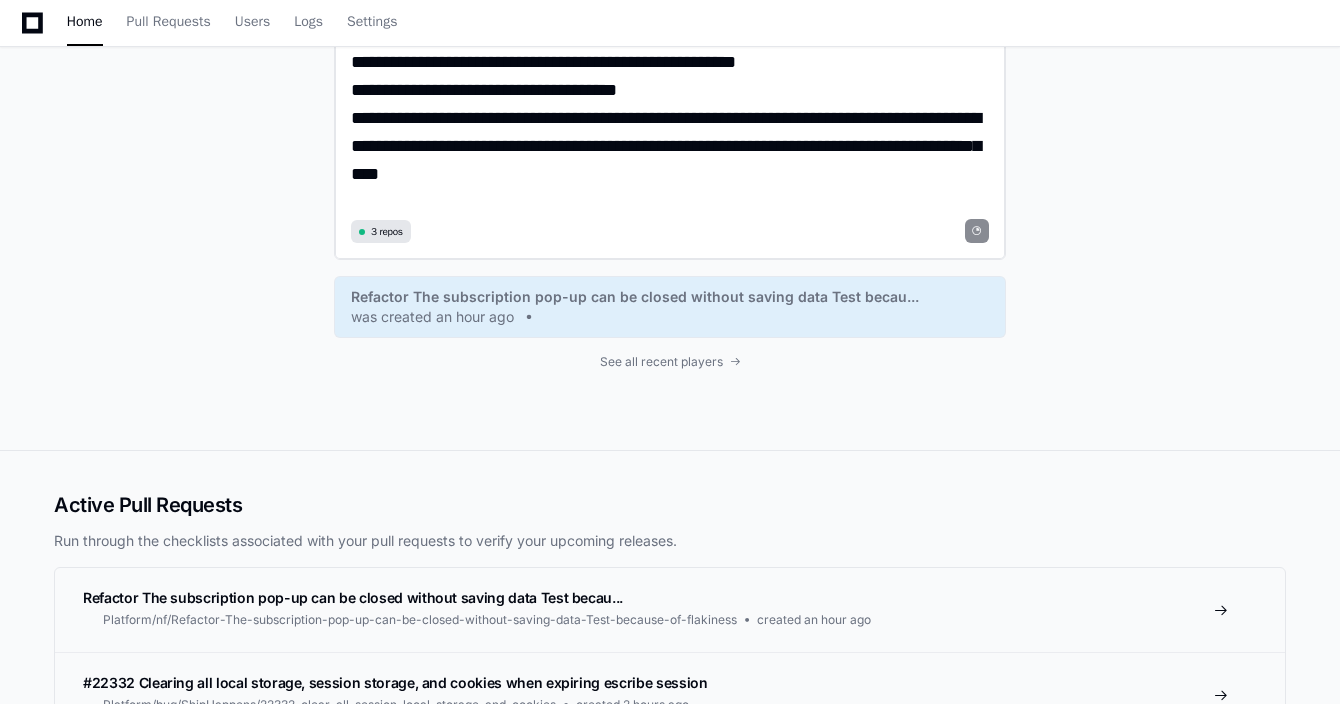 scroll, scrollTop: 357, scrollLeft: 0, axis: vertical 